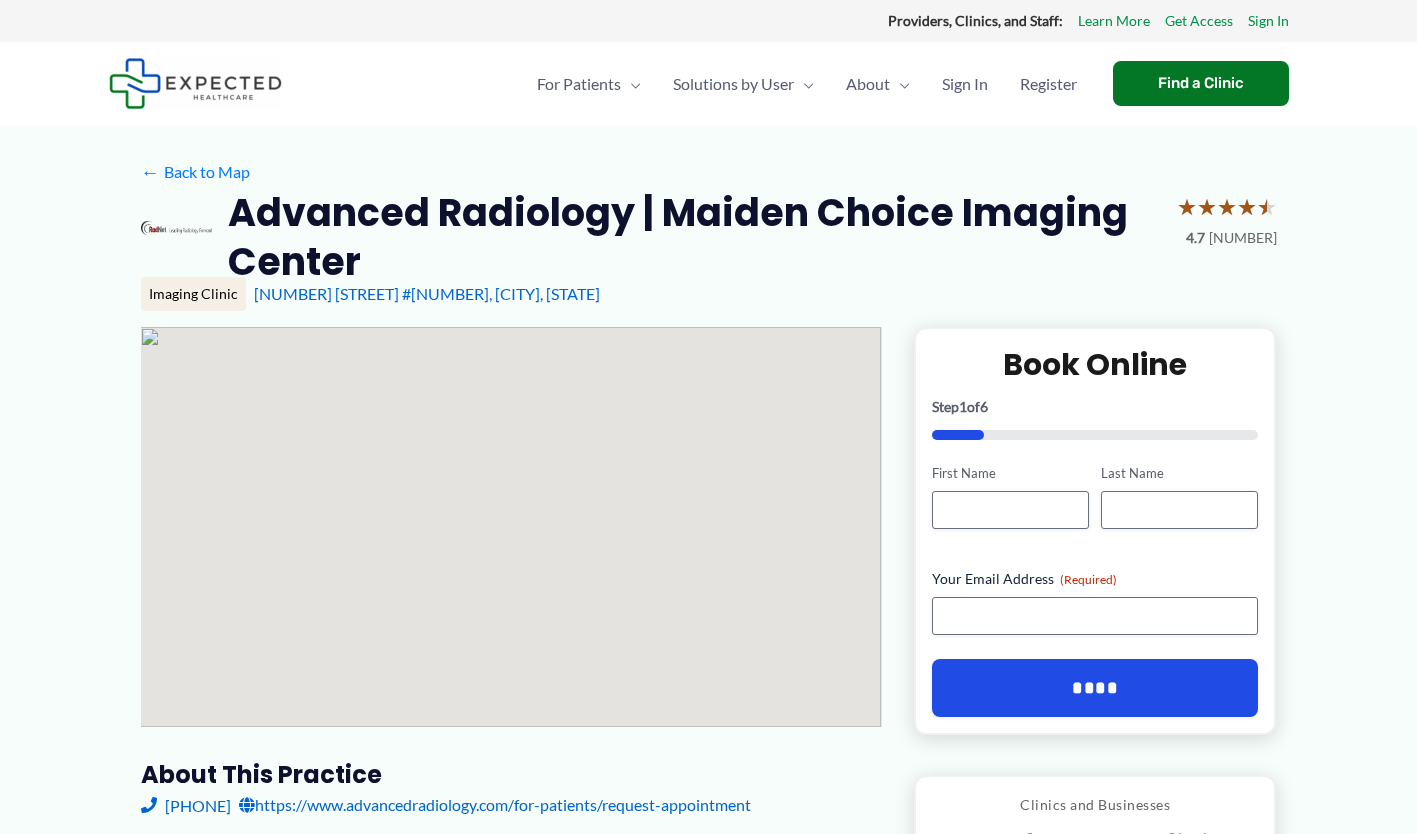 scroll, scrollTop: 0, scrollLeft: 0, axis: both 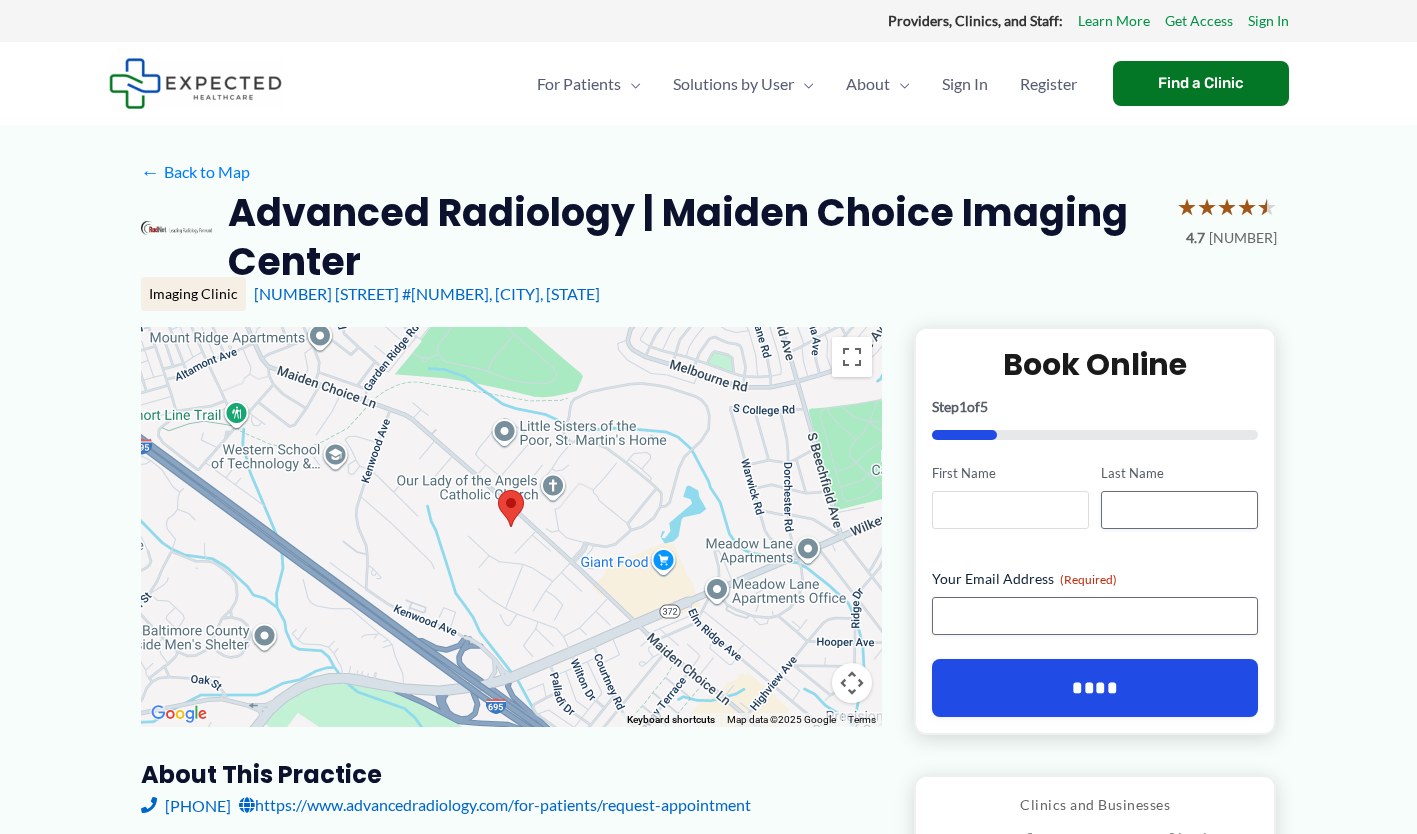 click on "First Name" at bounding box center (1010, 510) 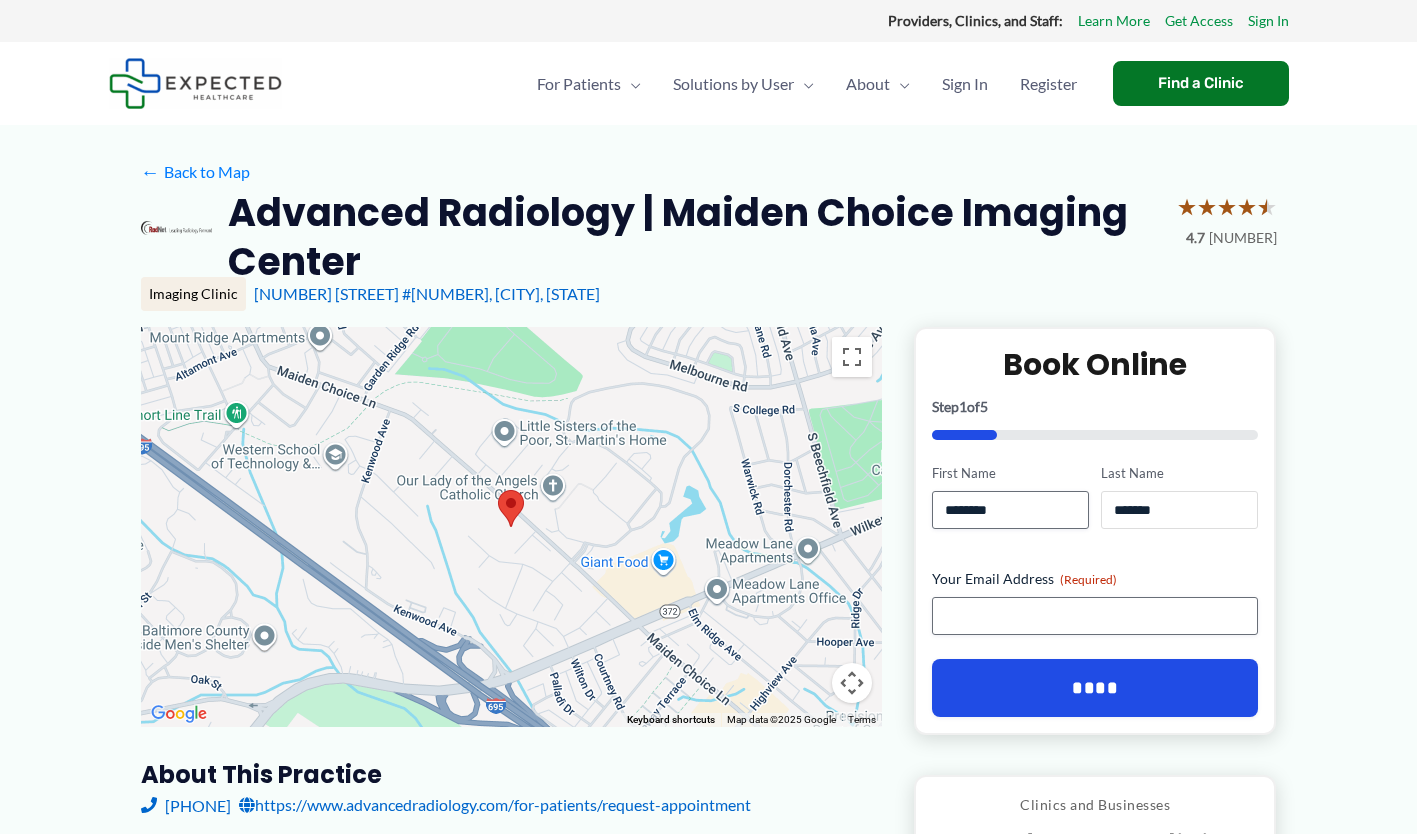 click on "*******" at bounding box center [1179, 510] 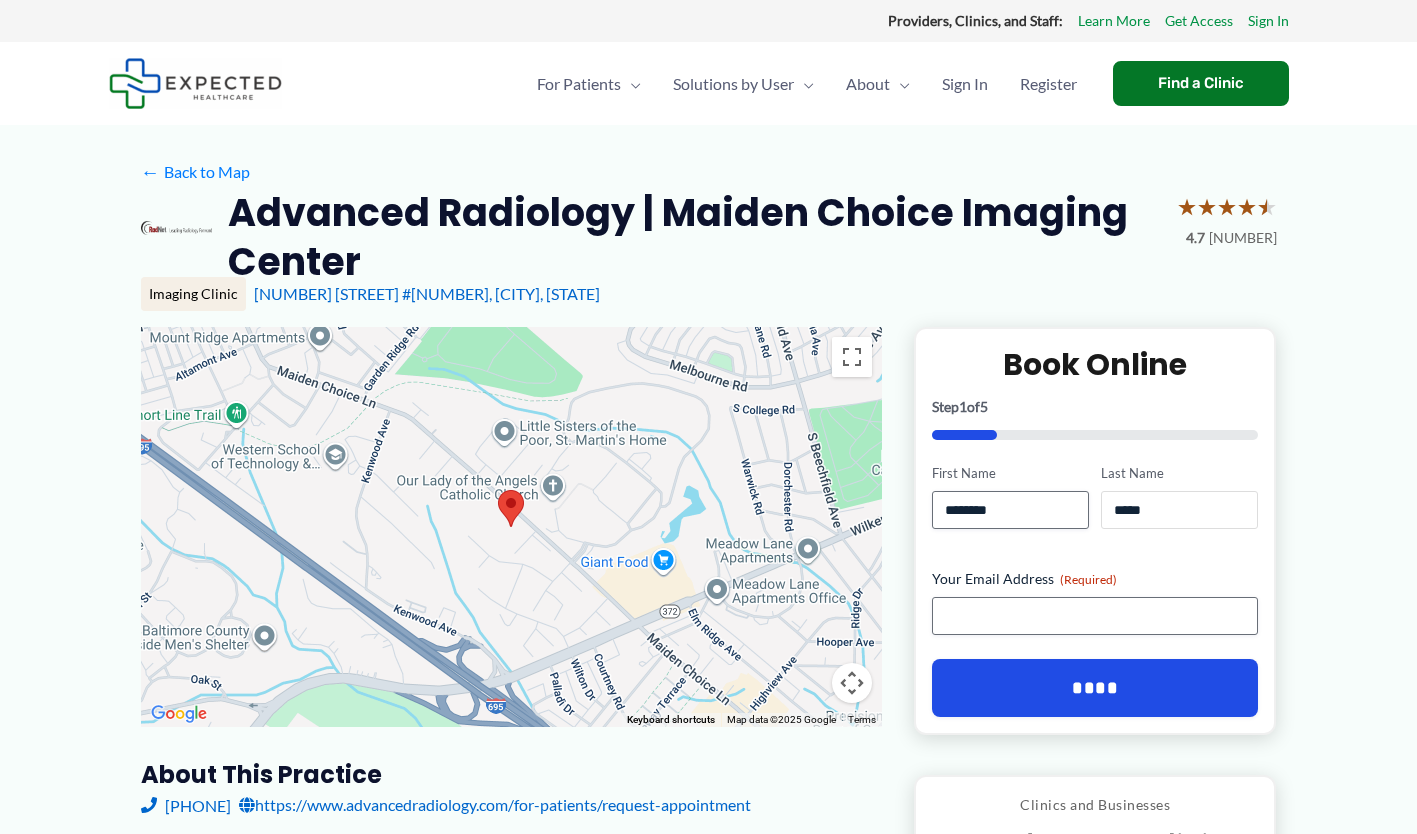 type on "*****" 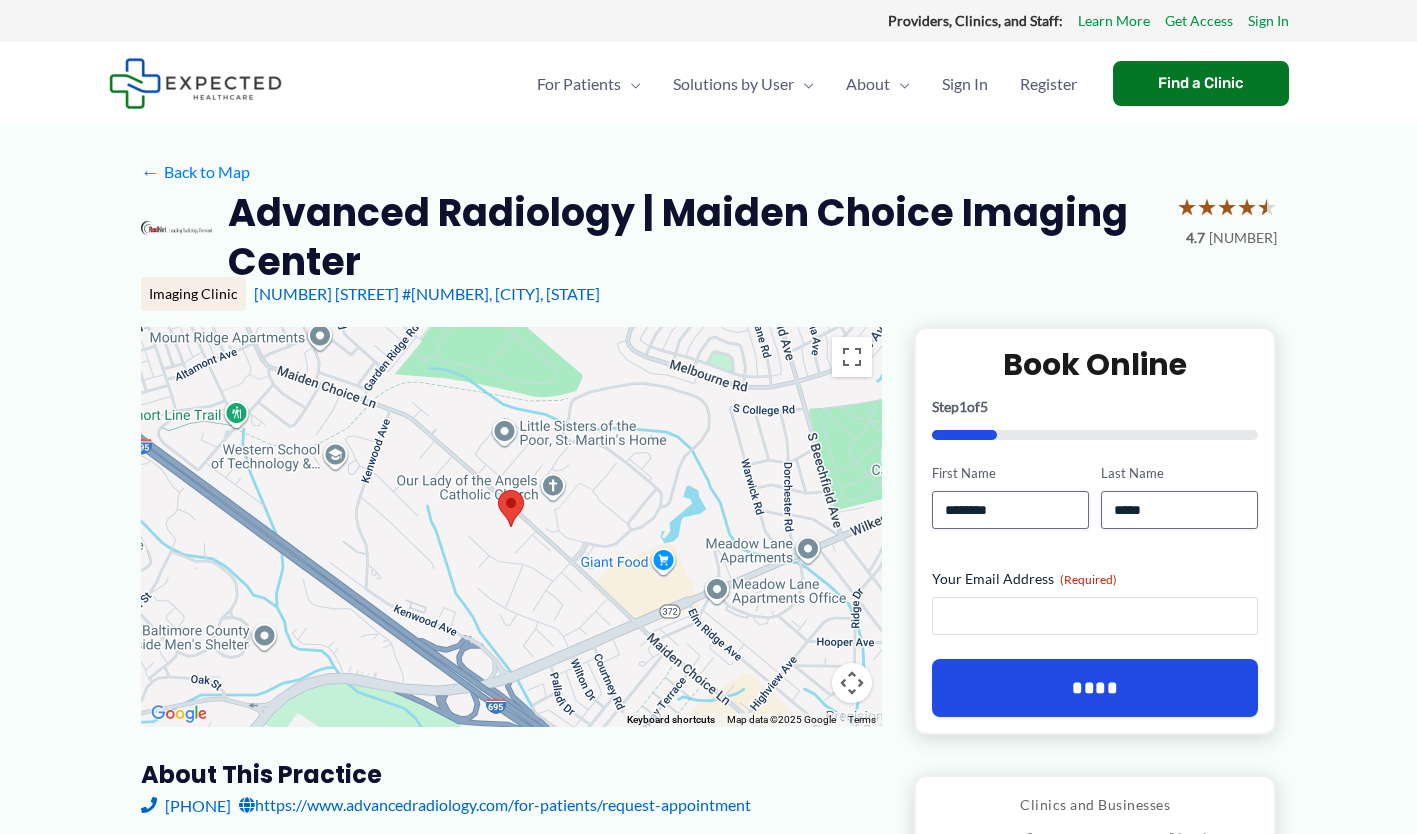click on "Your Email Address (Required)" at bounding box center (1095, 616) 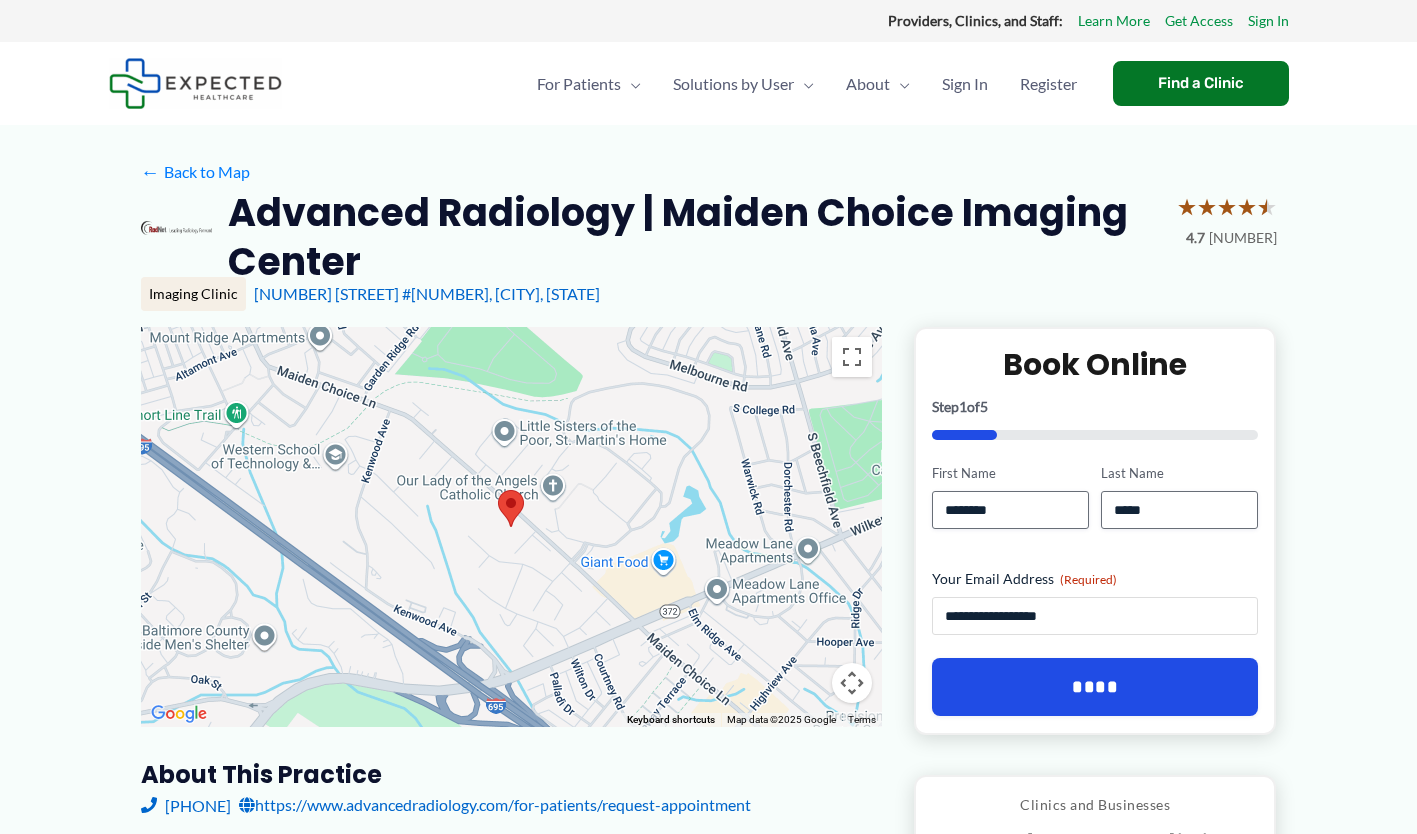 type on "**********" 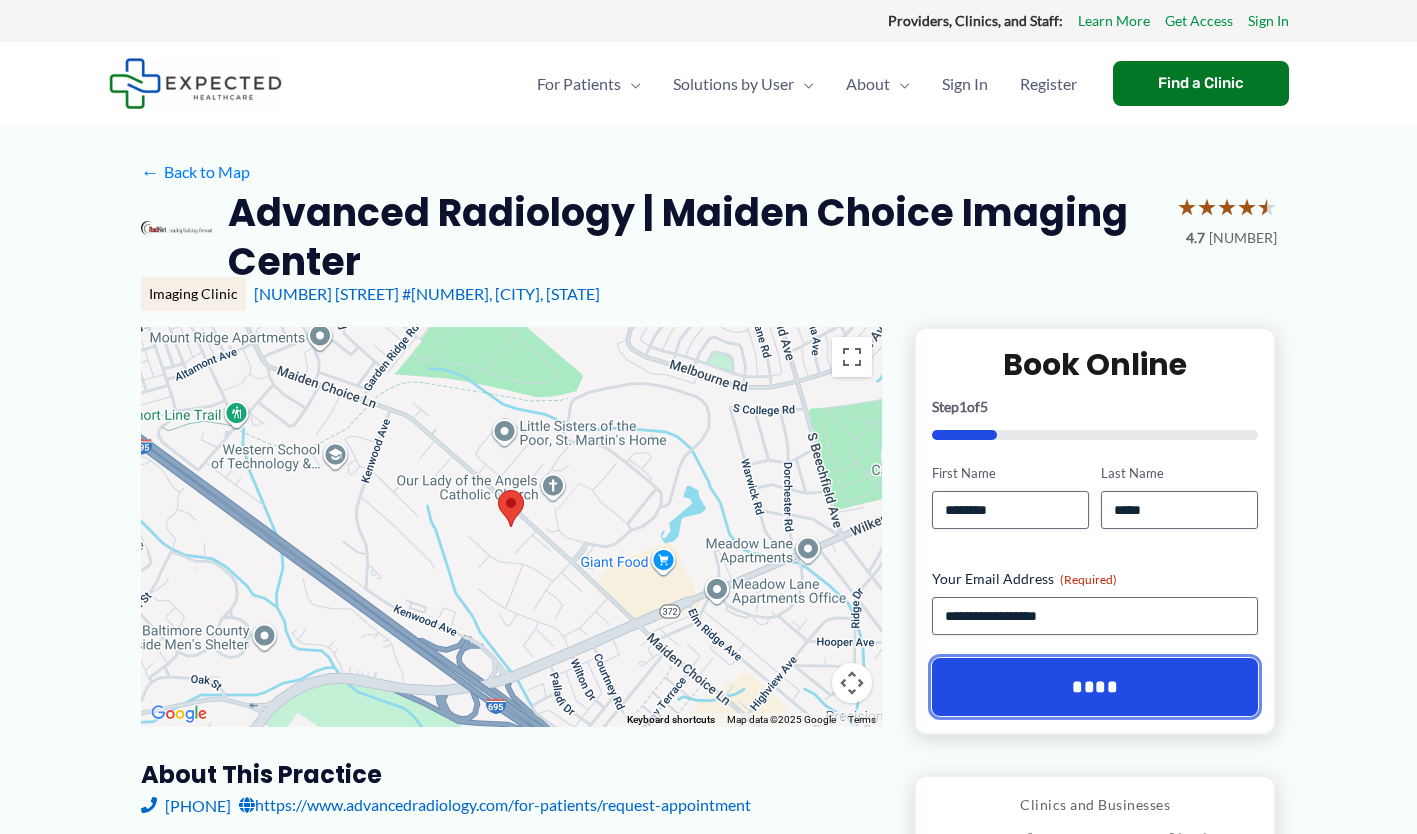 click on "****" at bounding box center (1095, 687) 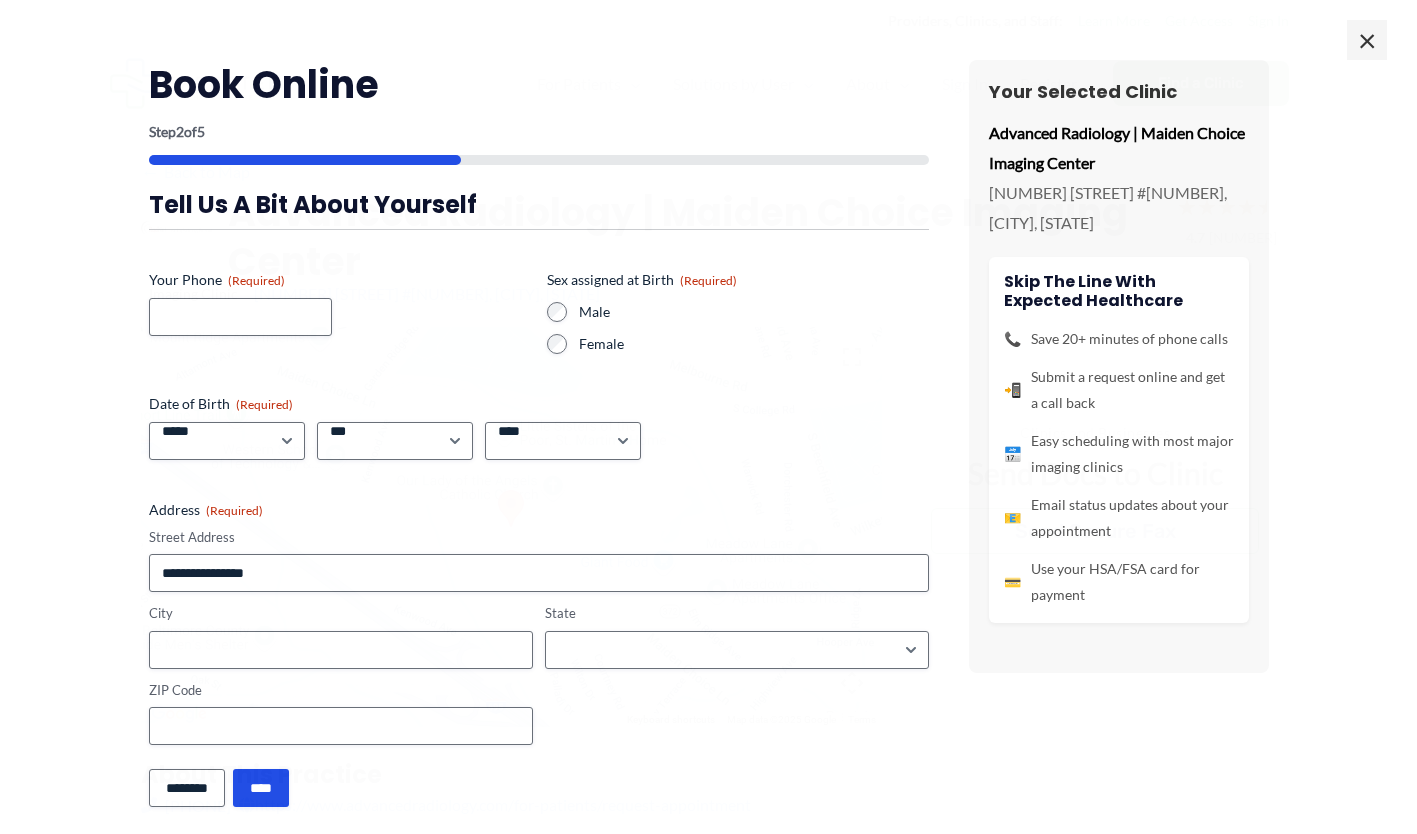 scroll, scrollTop: 0, scrollLeft: 0, axis: both 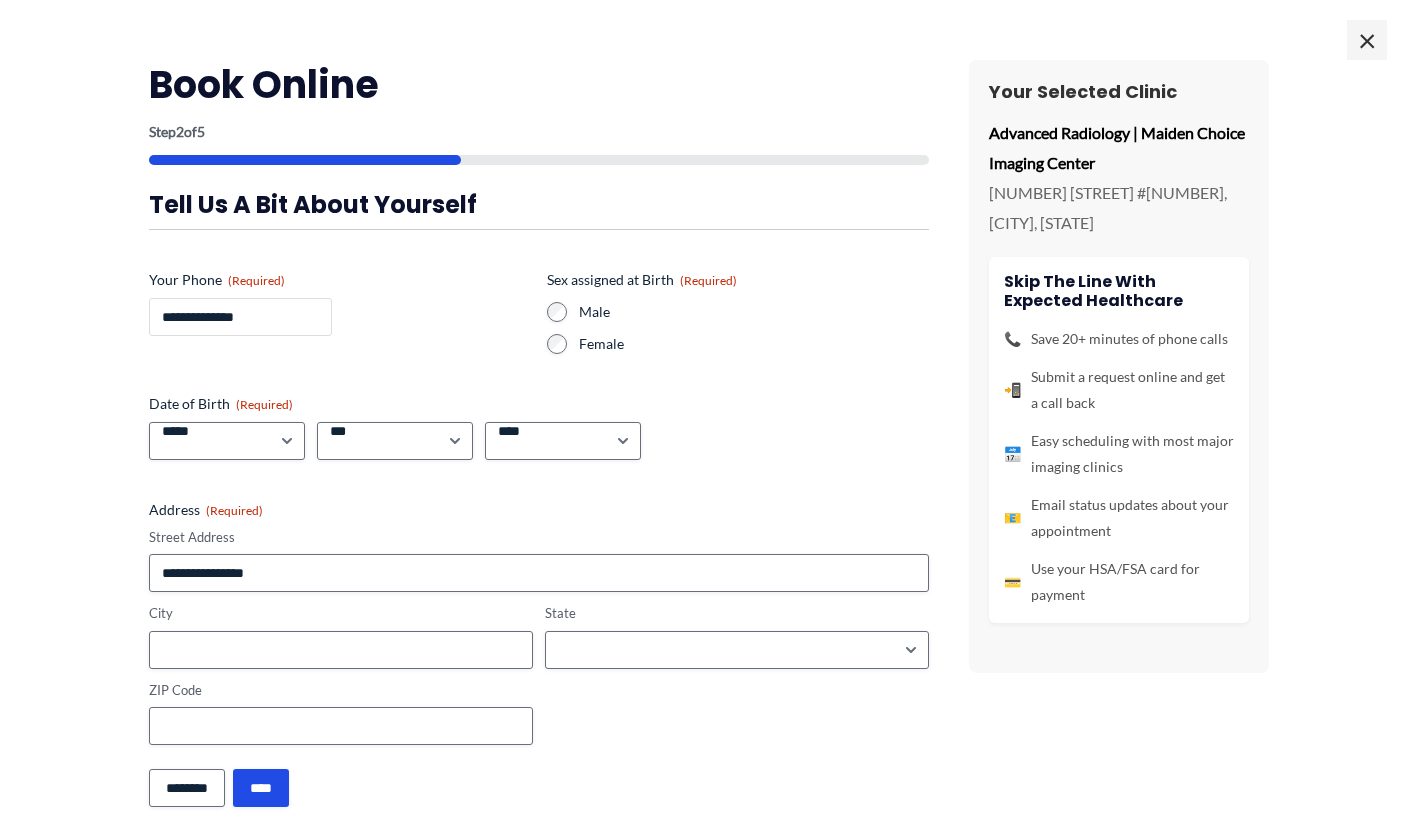 click on "**********" at bounding box center (240, 317) 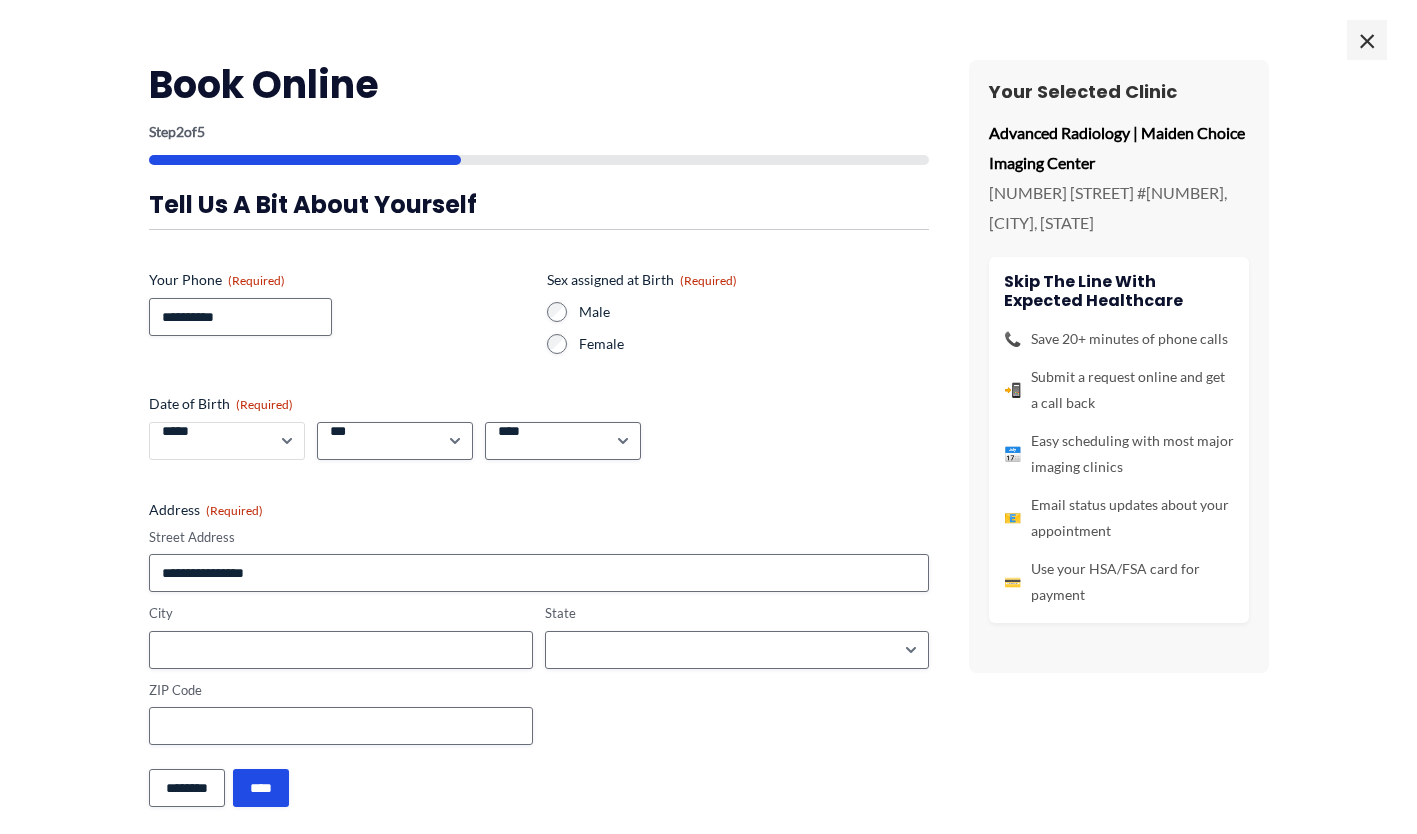 select on "*" 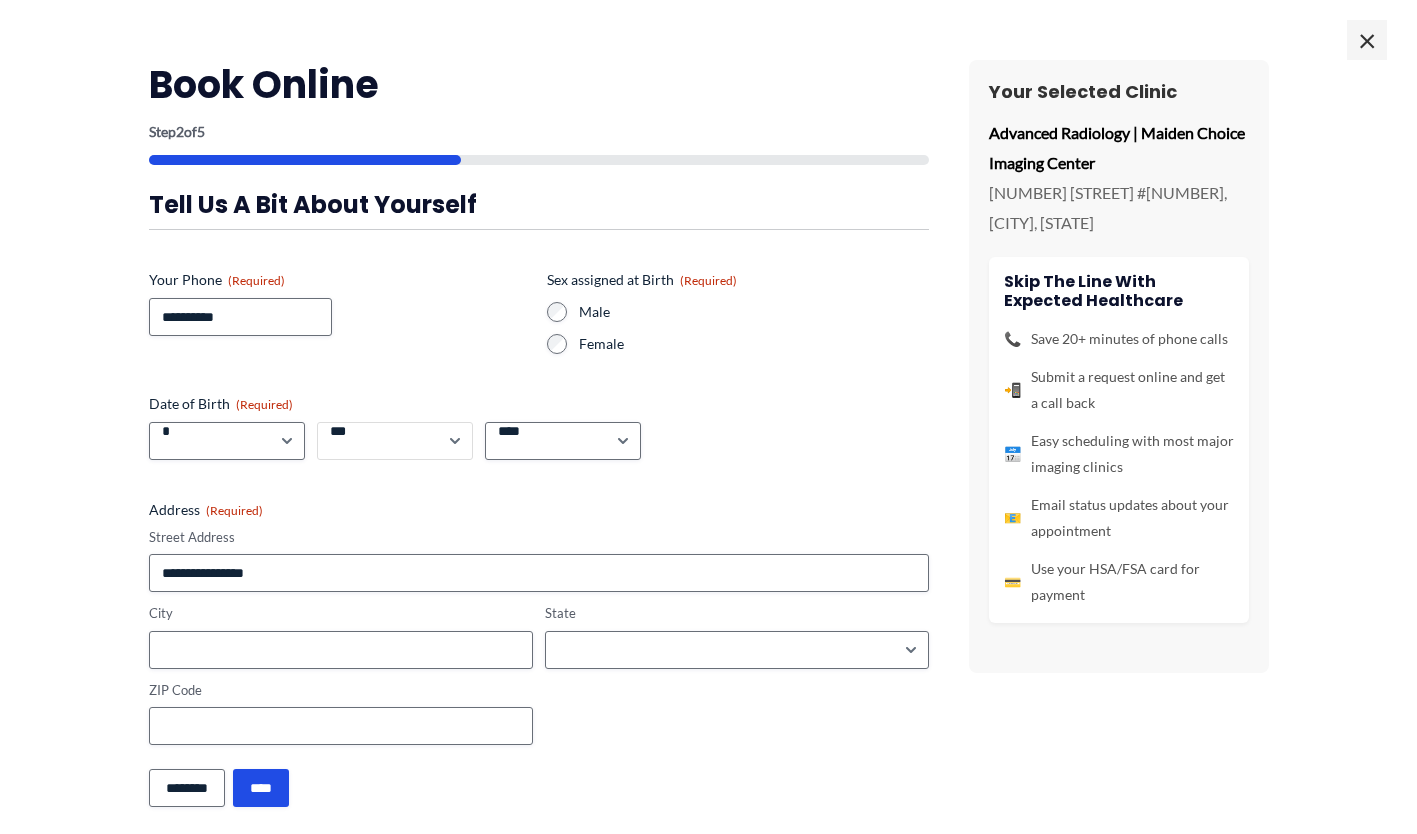 select on "**" 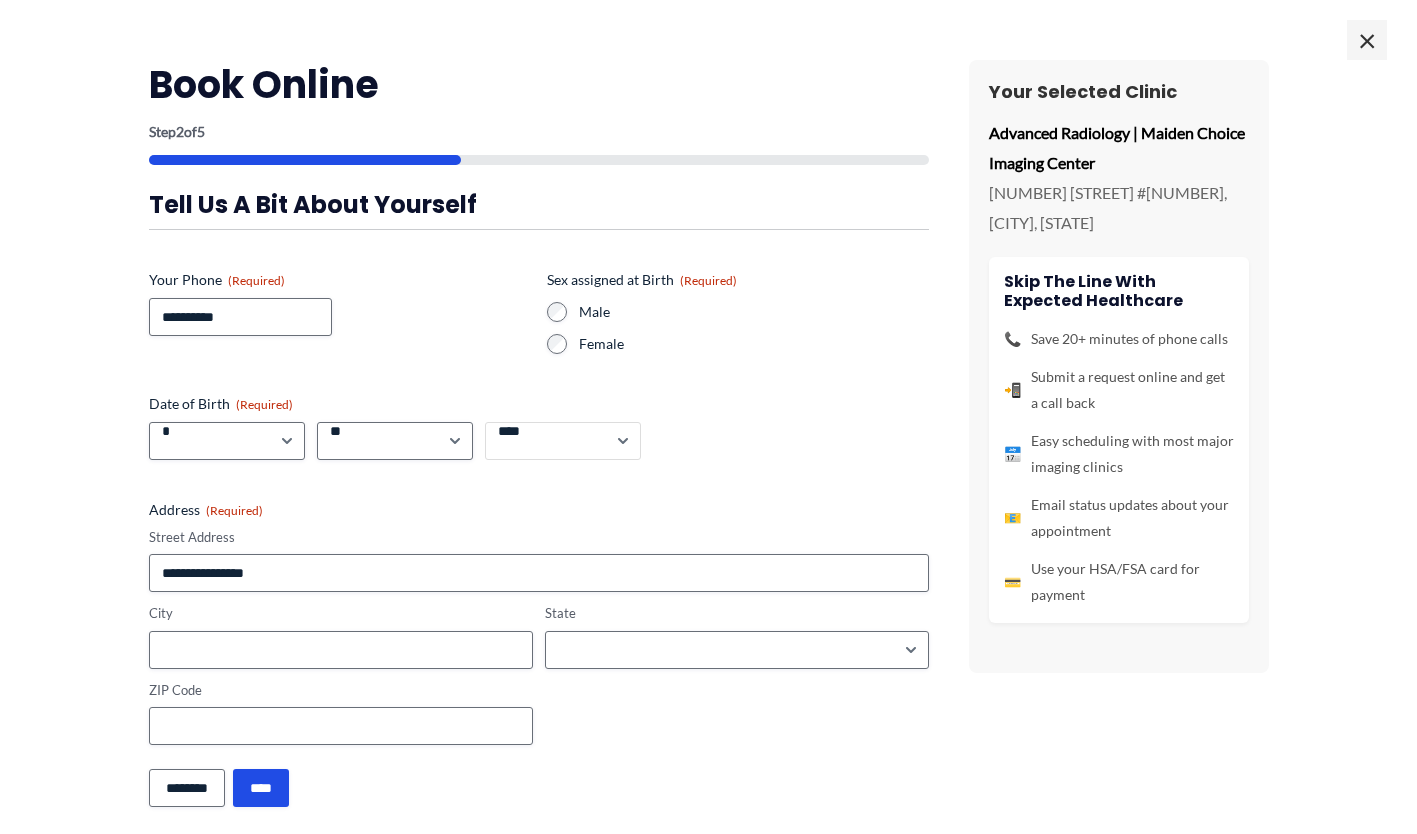 select on "****" 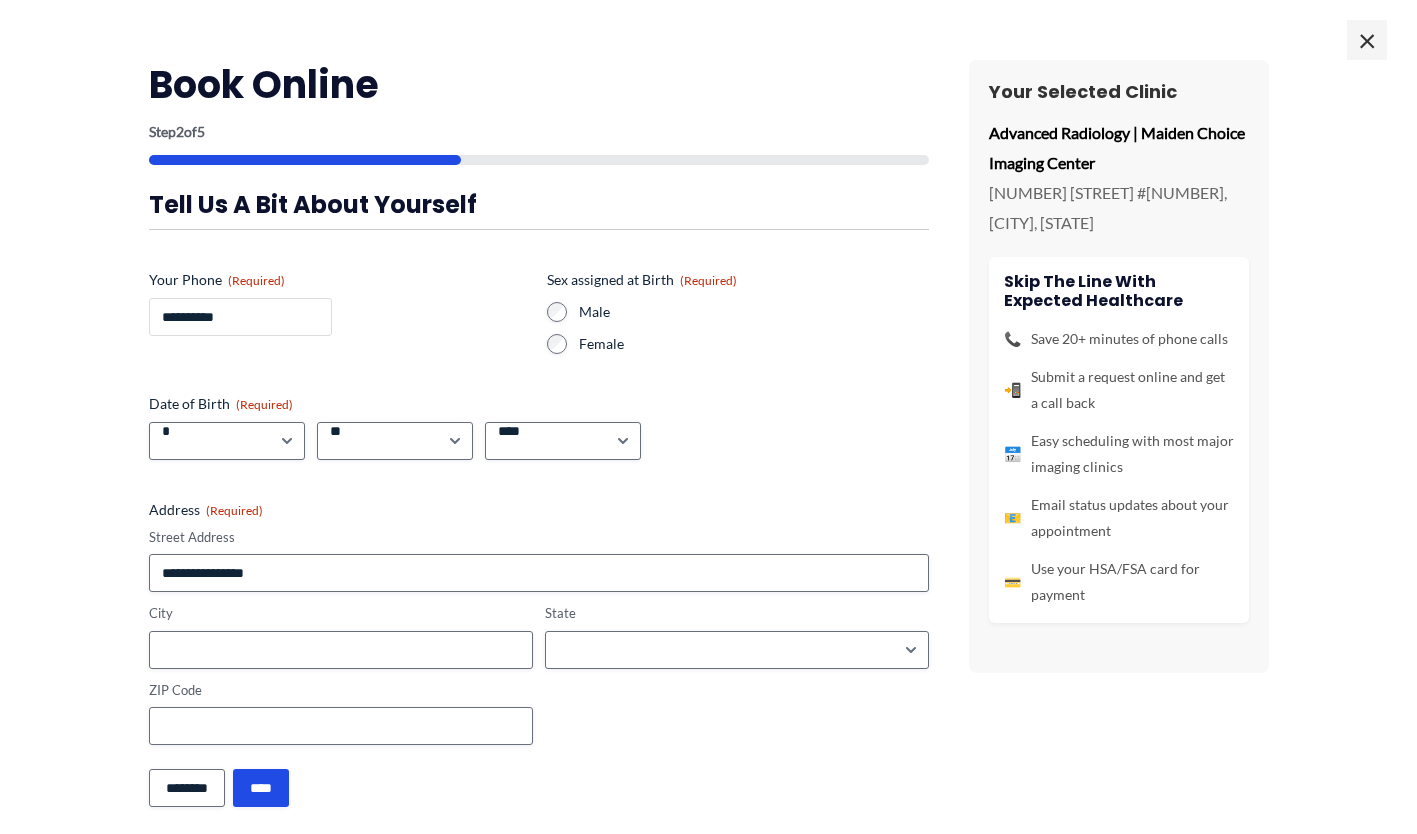 type on "**********" 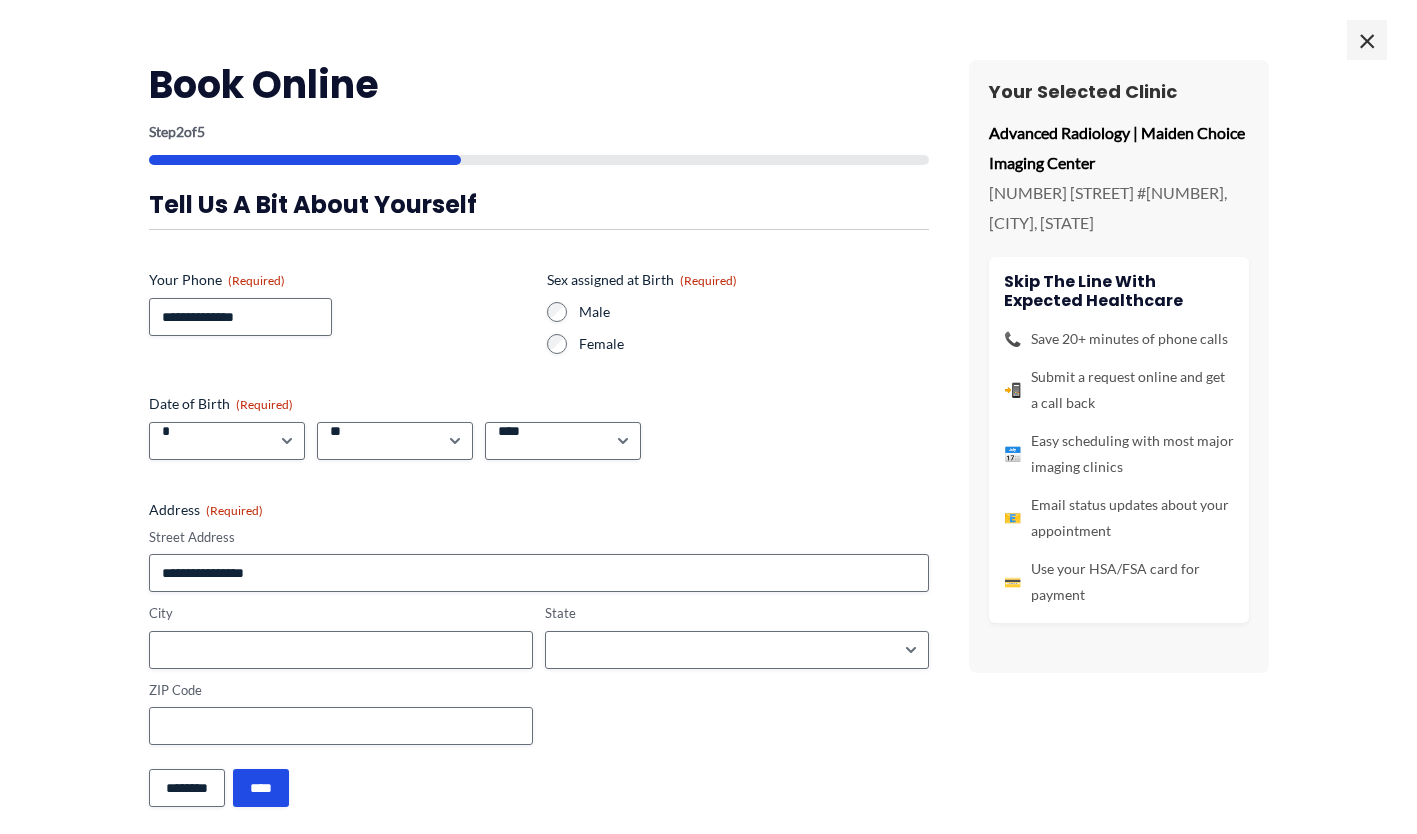 click on "Male
Female" at bounding box center (738, 328) 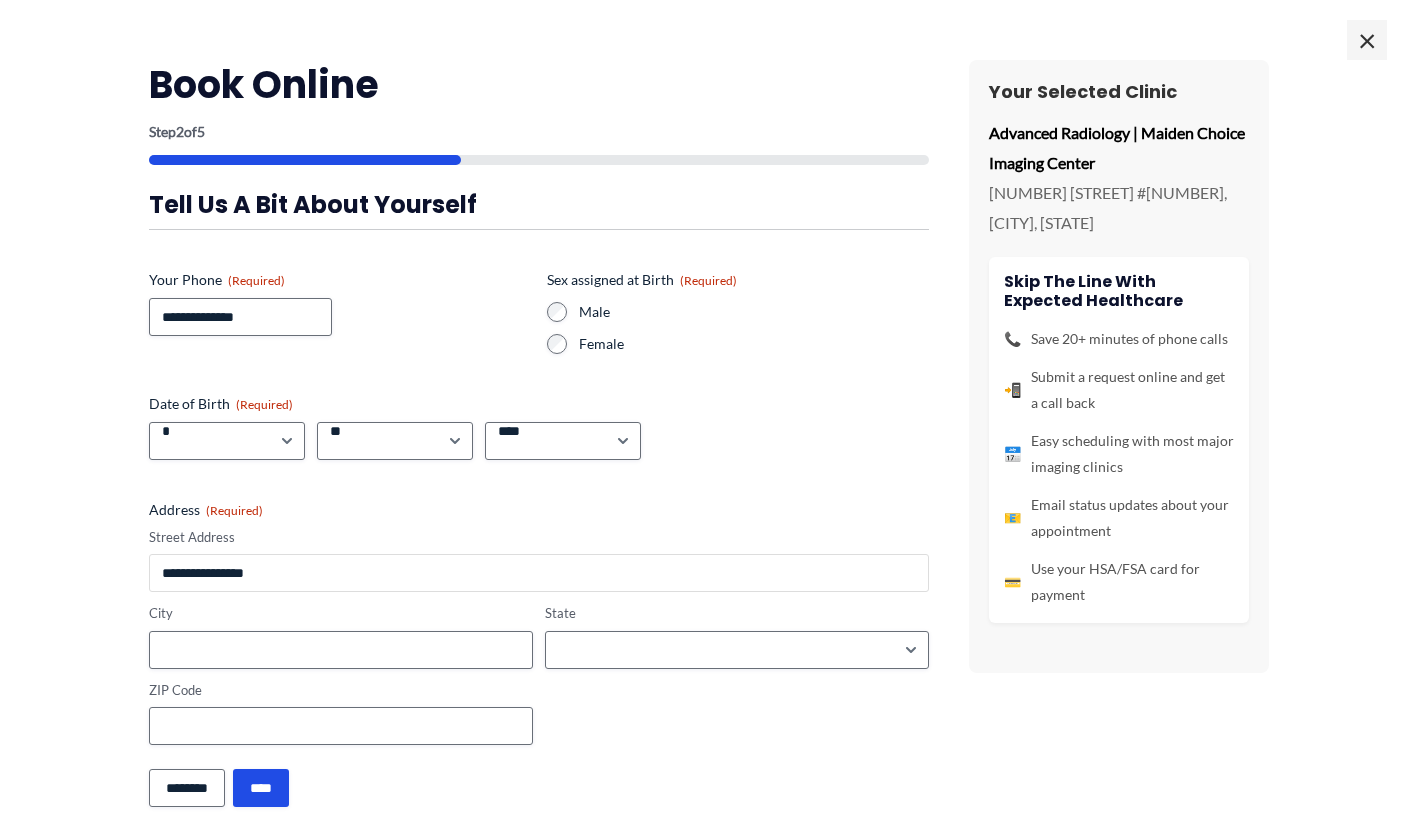 click on "Street Address" at bounding box center (539, 573) 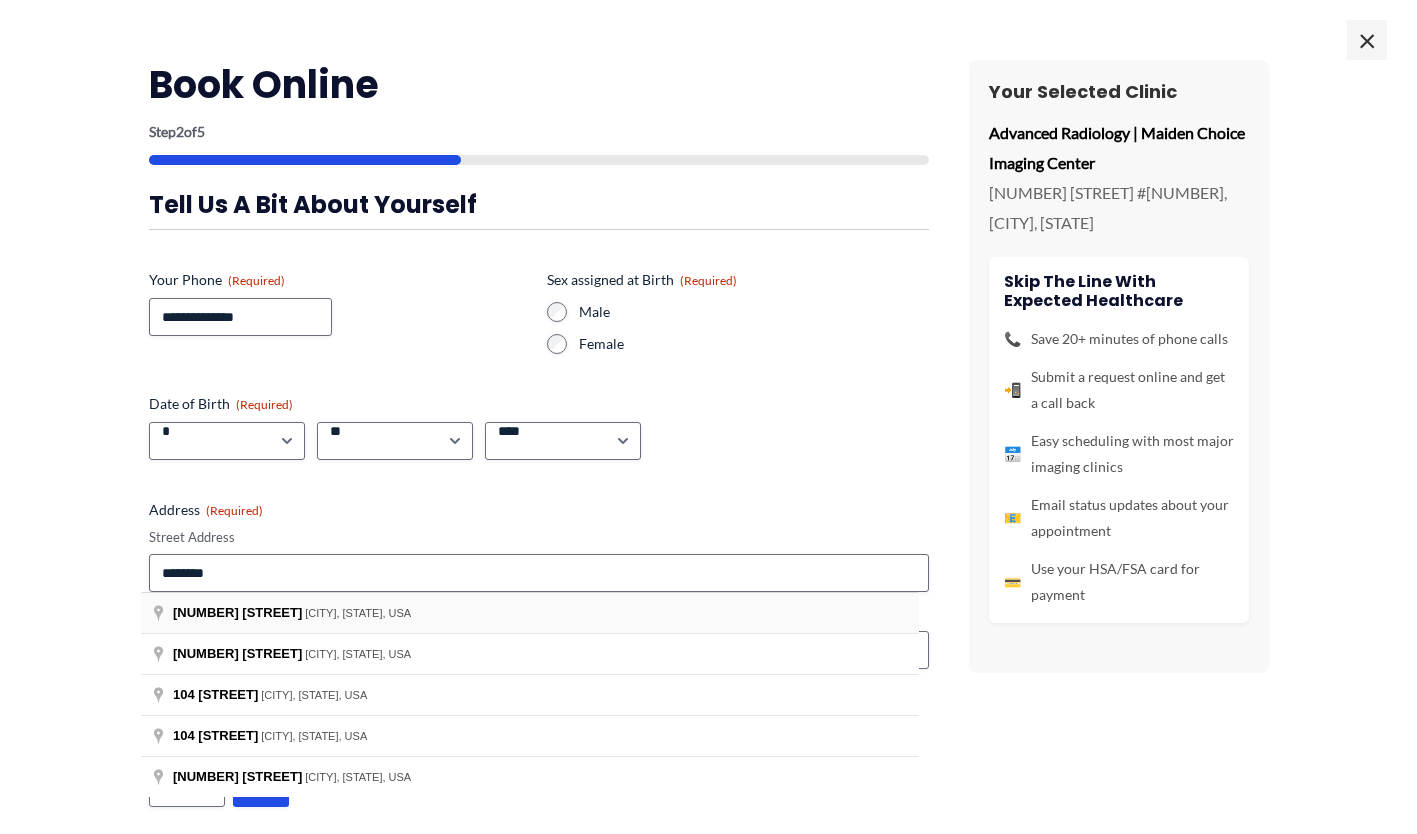 type on "**********" 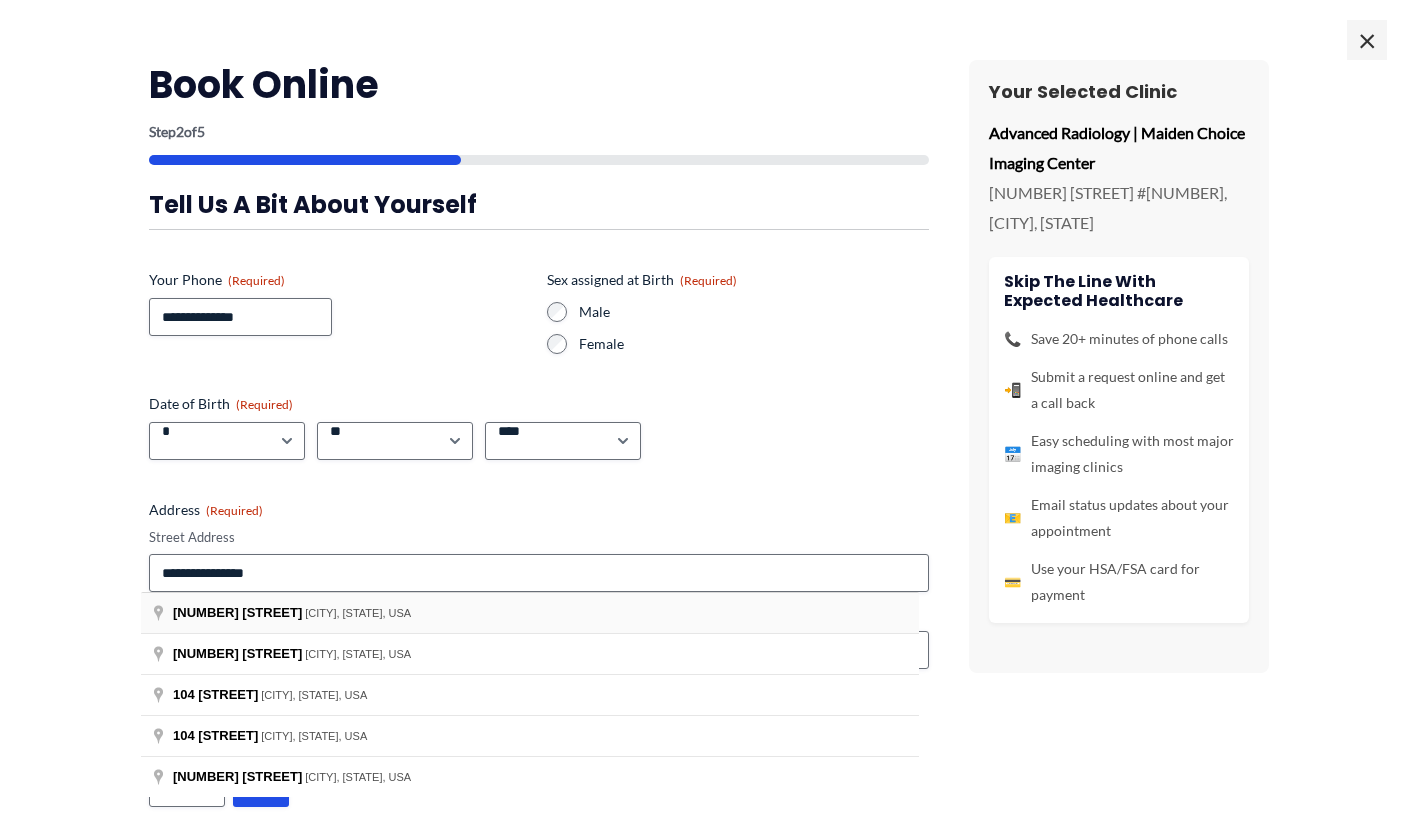 type on "**********" 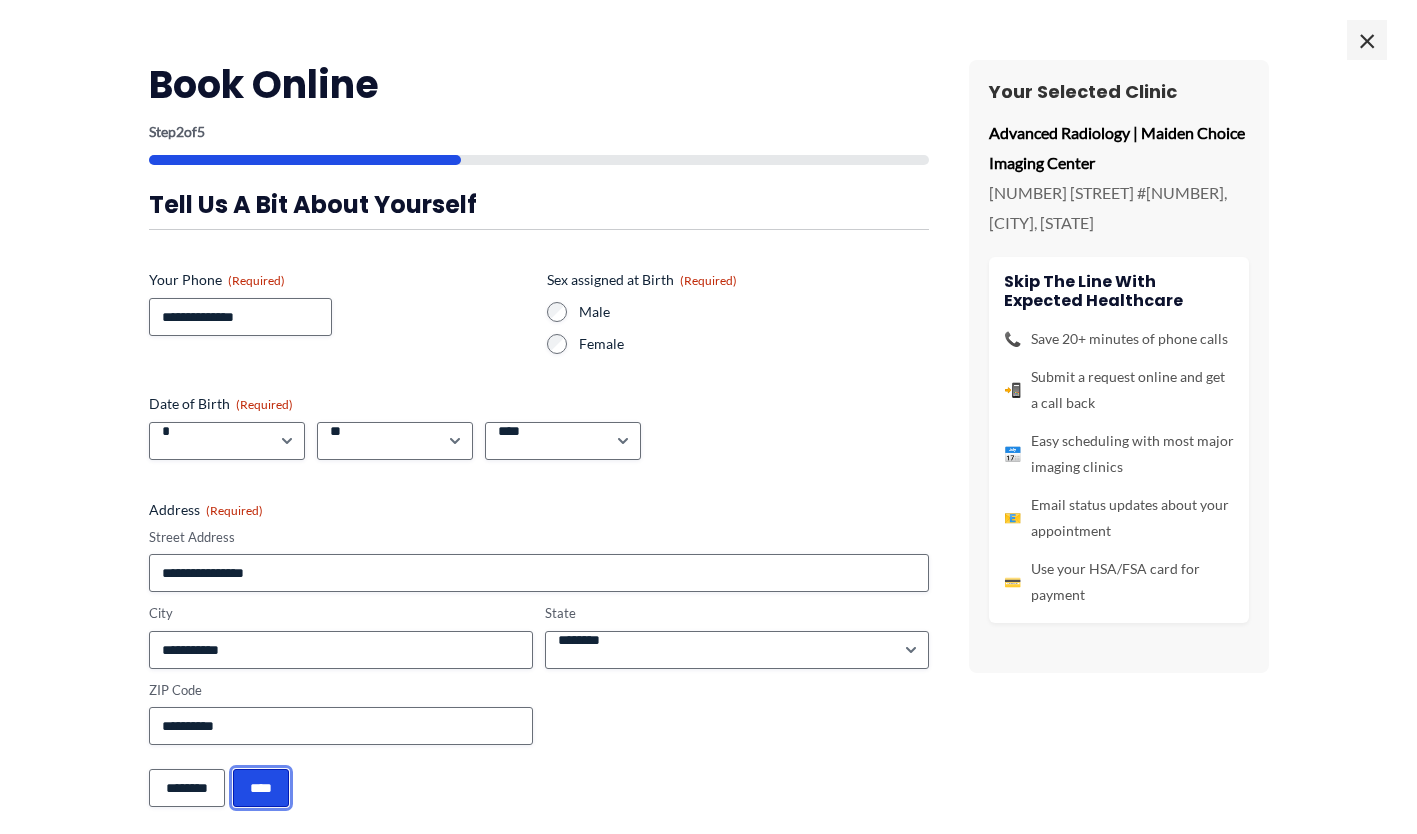 click on "****" at bounding box center (261, 788) 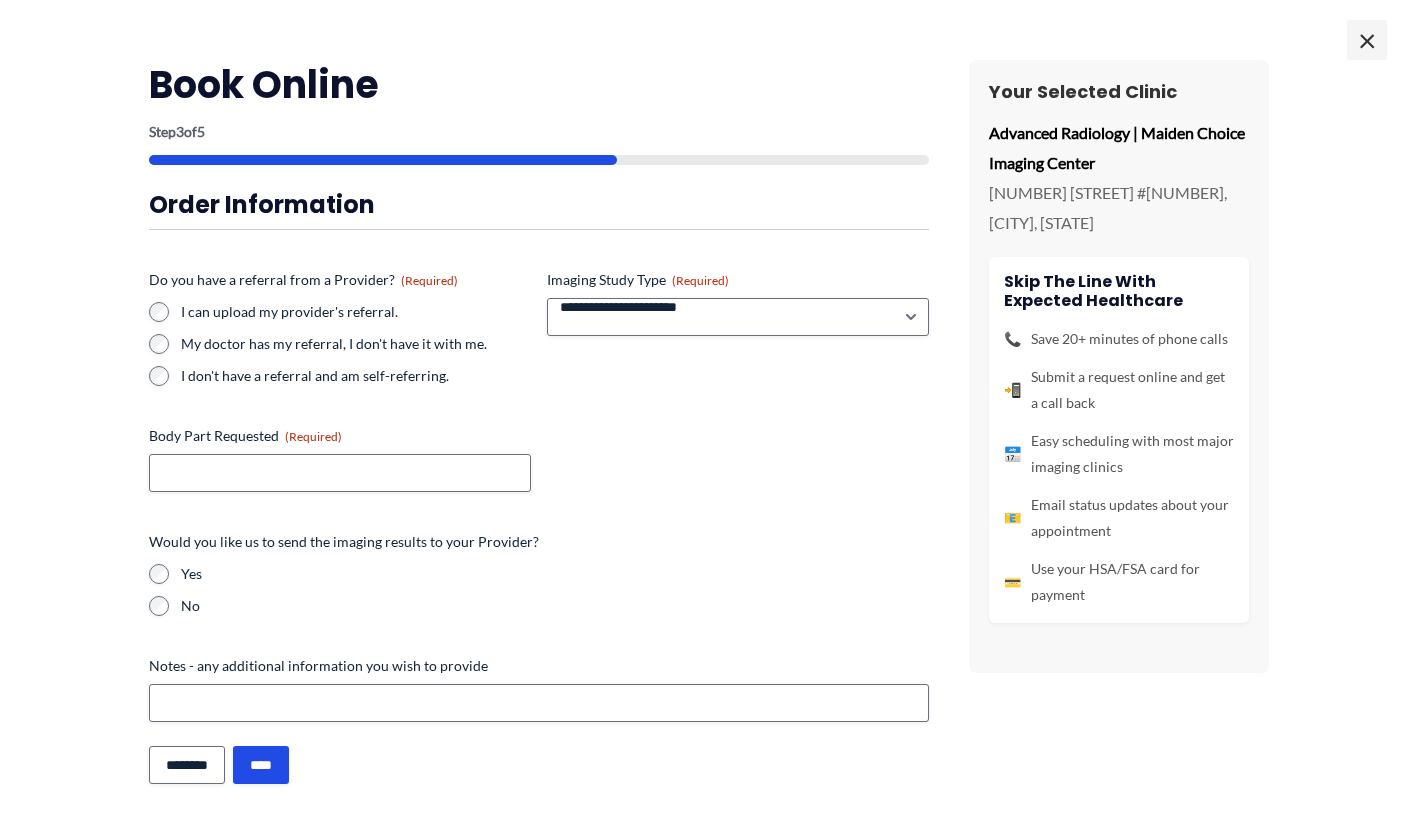 scroll, scrollTop: 0, scrollLeft: 0, axis: both 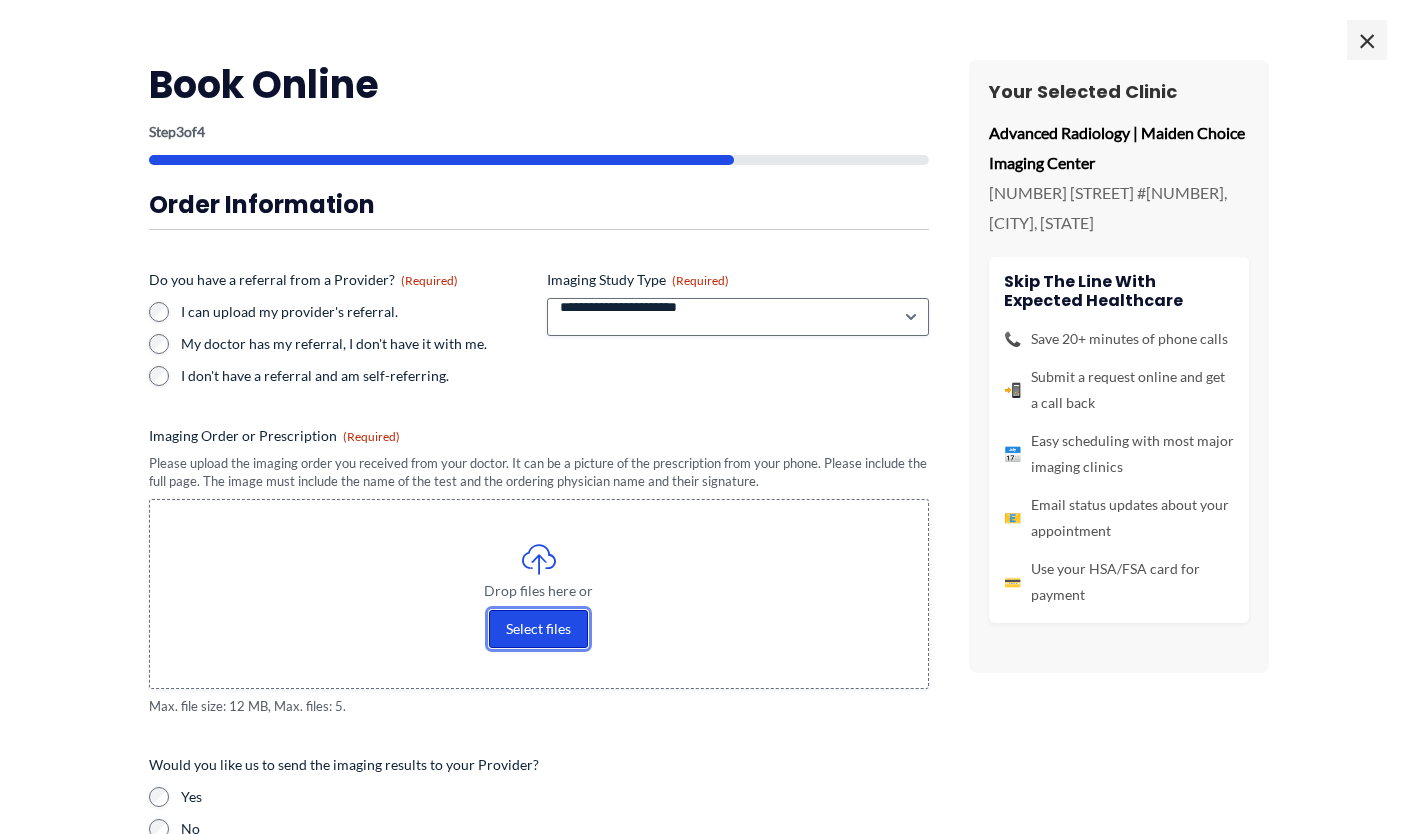 click on "Select files" at bounding box center [538, 629] 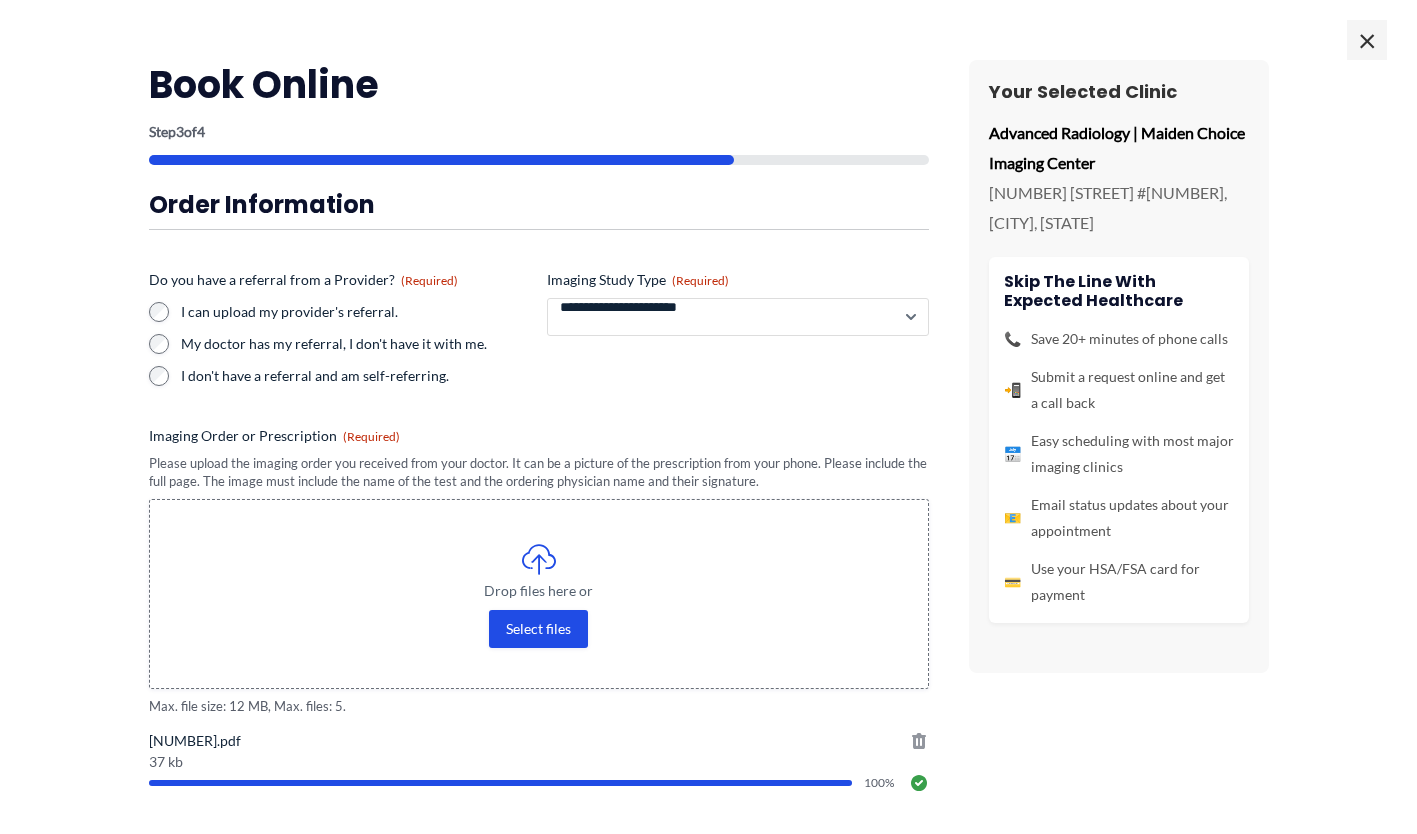 click on "**********" at bounding box center (738, 317) 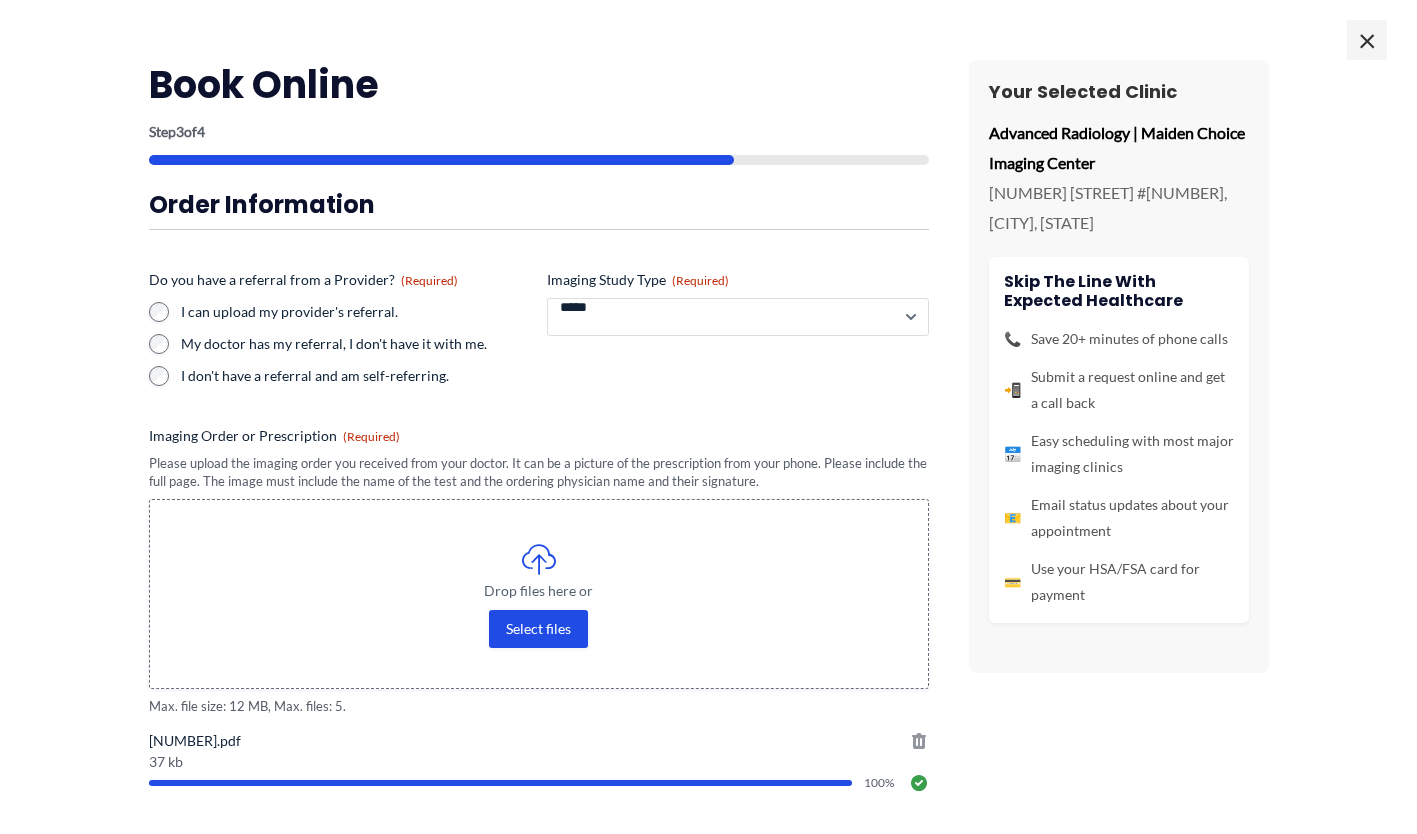 click on "**********" at bounding box center [738, 317] 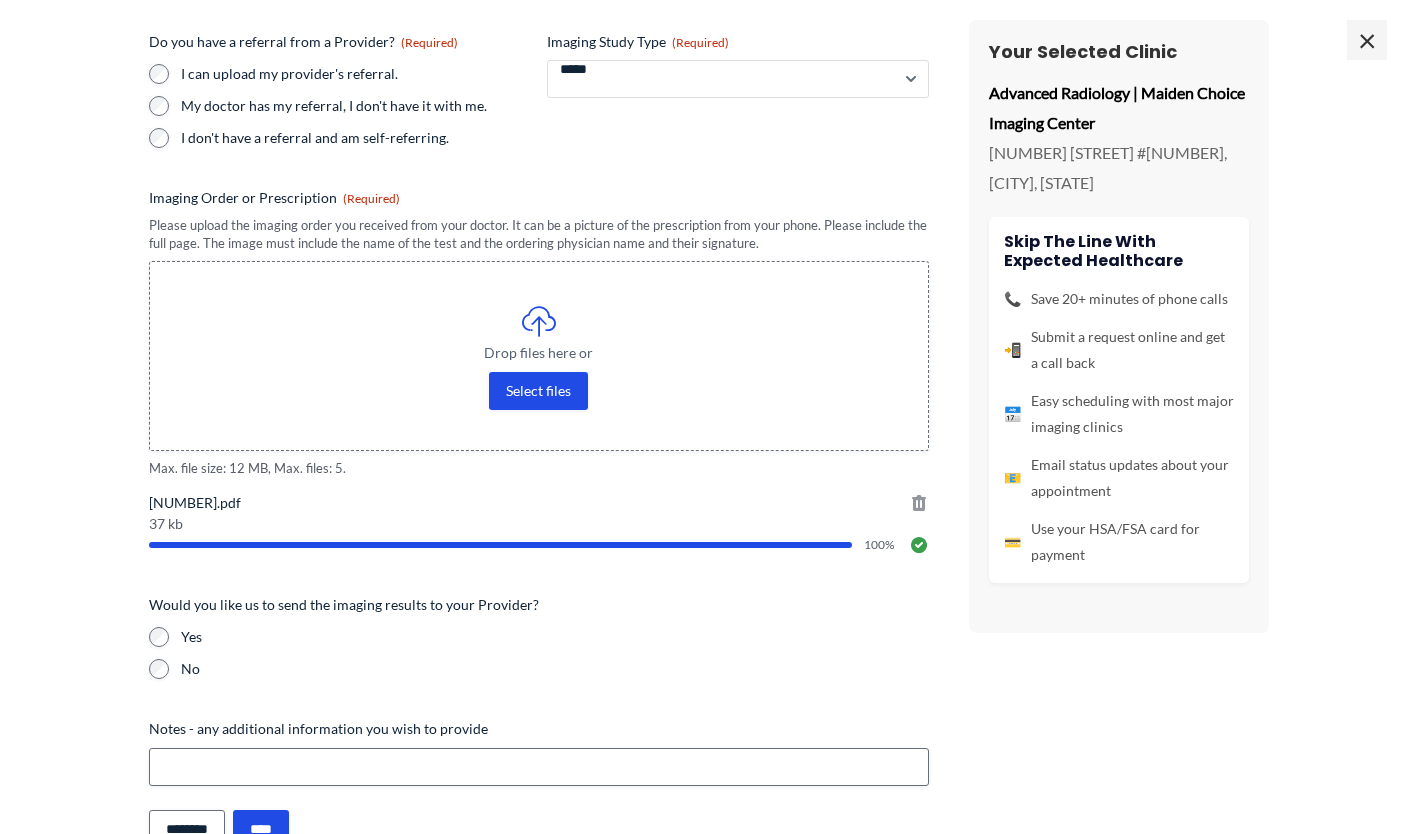 scroll, scrollTop: 291, scrollLeft: 0, axis: vertical 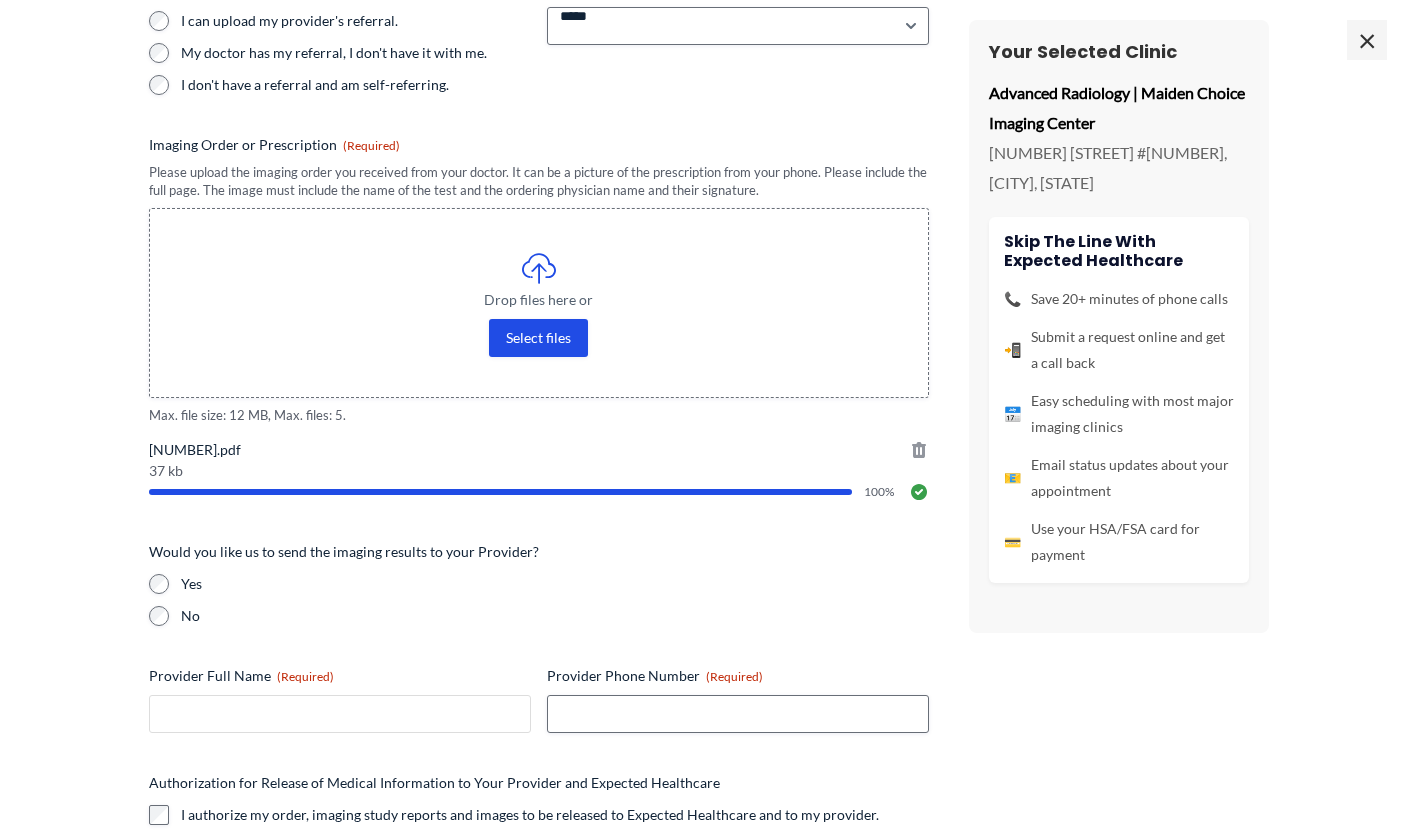 click on "Provider Full Name (Required)" at bounding box center (340, 714) 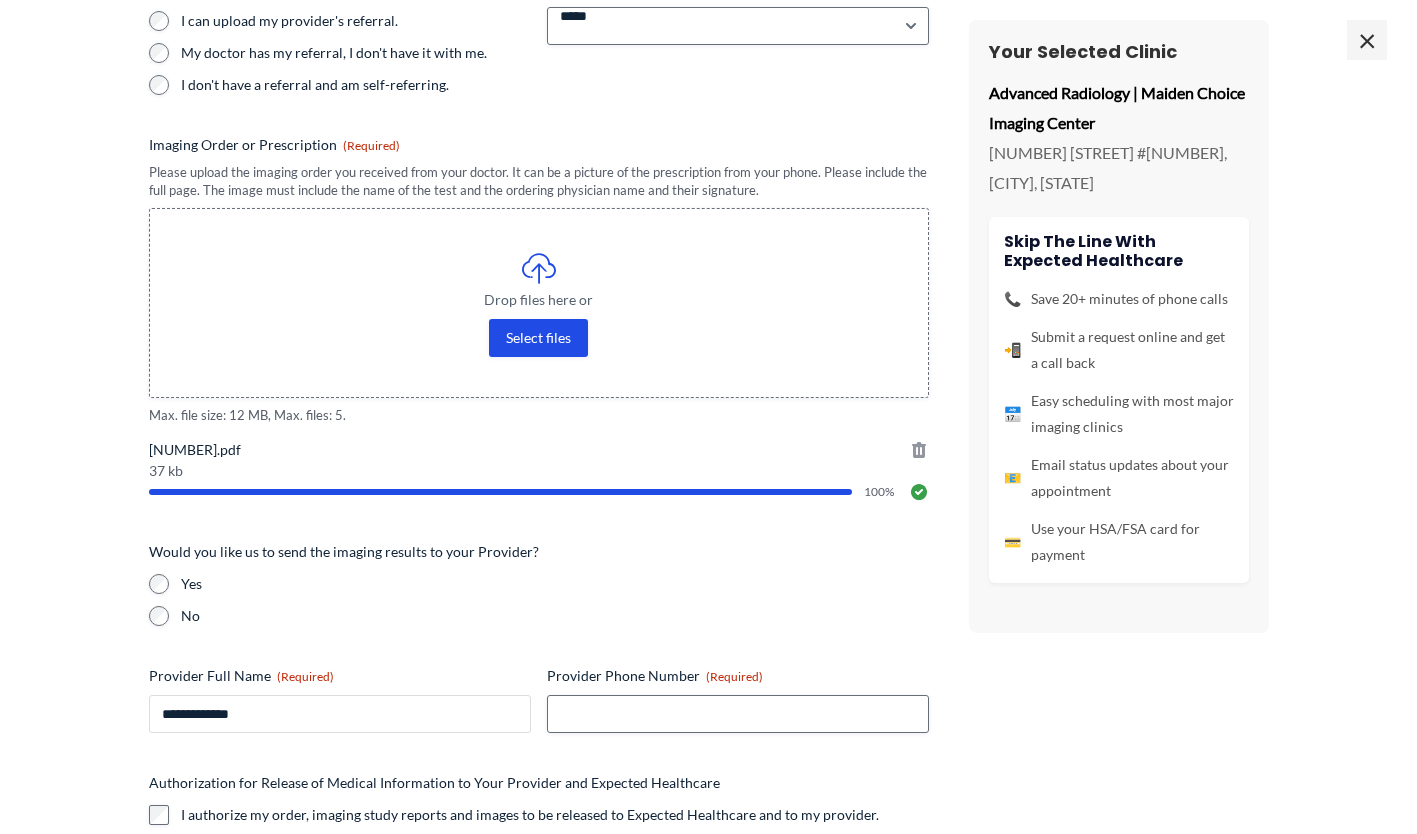 type on "**********" 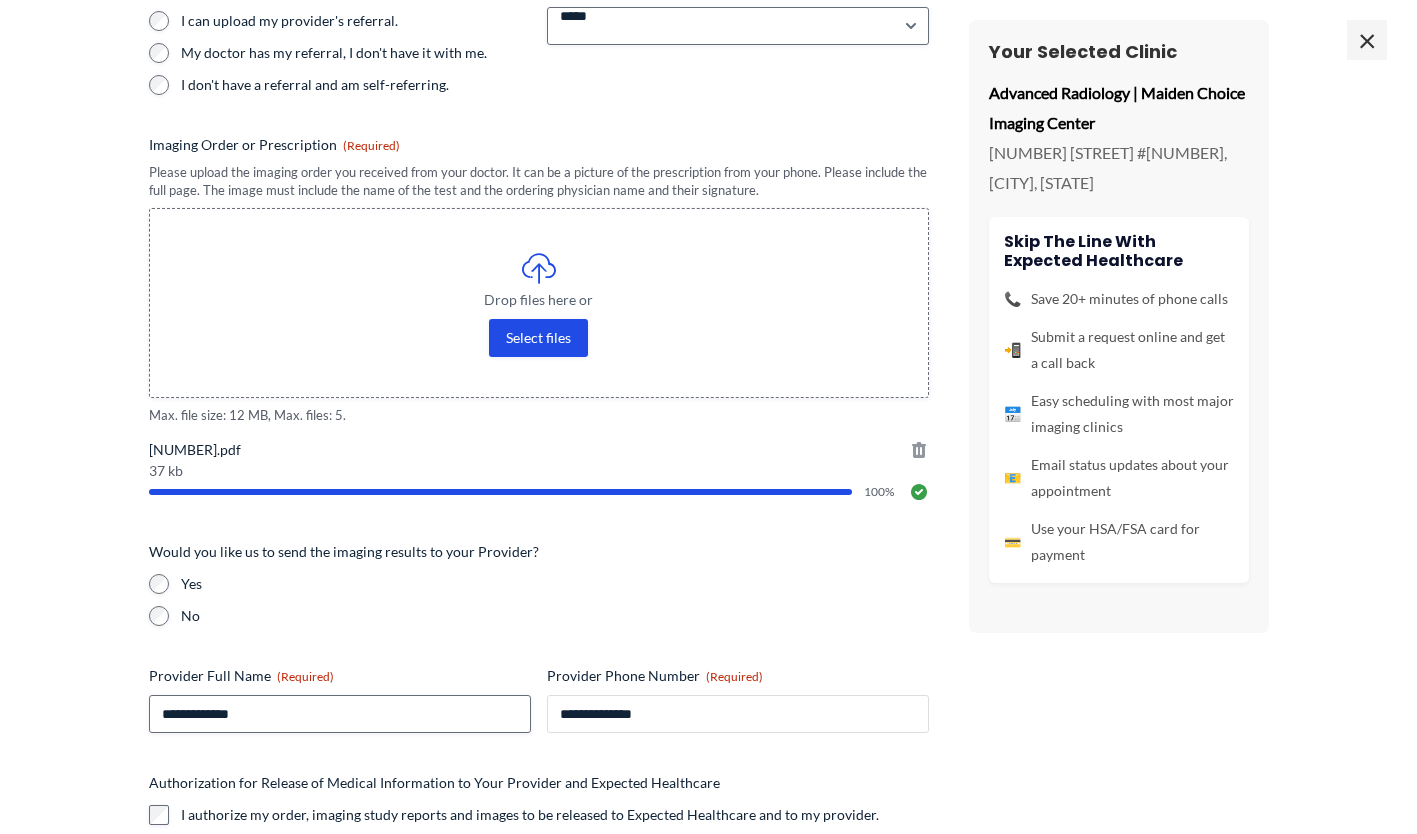 drag, startPoint x: 662, startPoint y: 717, endPoint x: 962, endPoint y: 689, distance: 301.30383 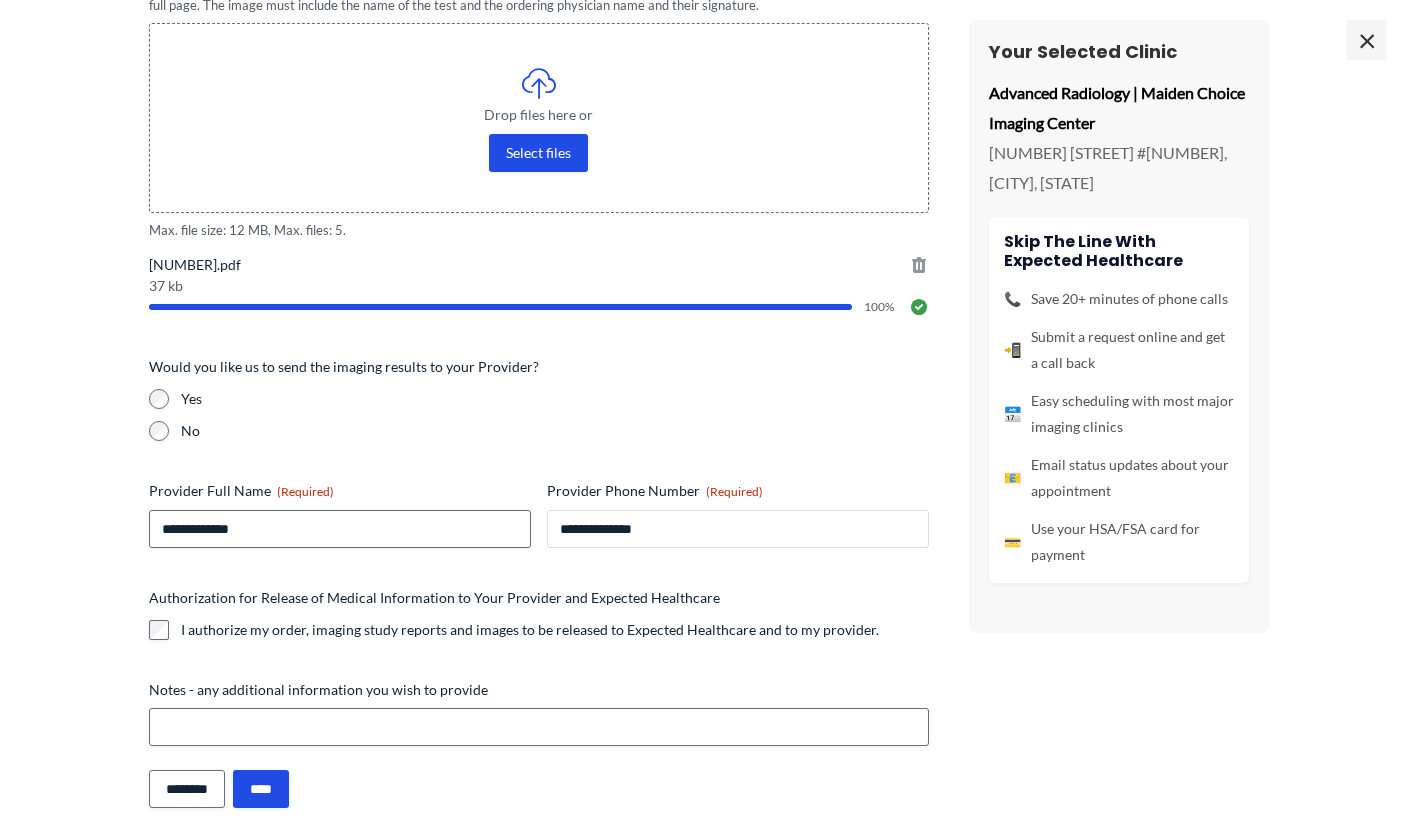 scroll, scrollTop: 489, scrollLeft: 0, axis: vertical 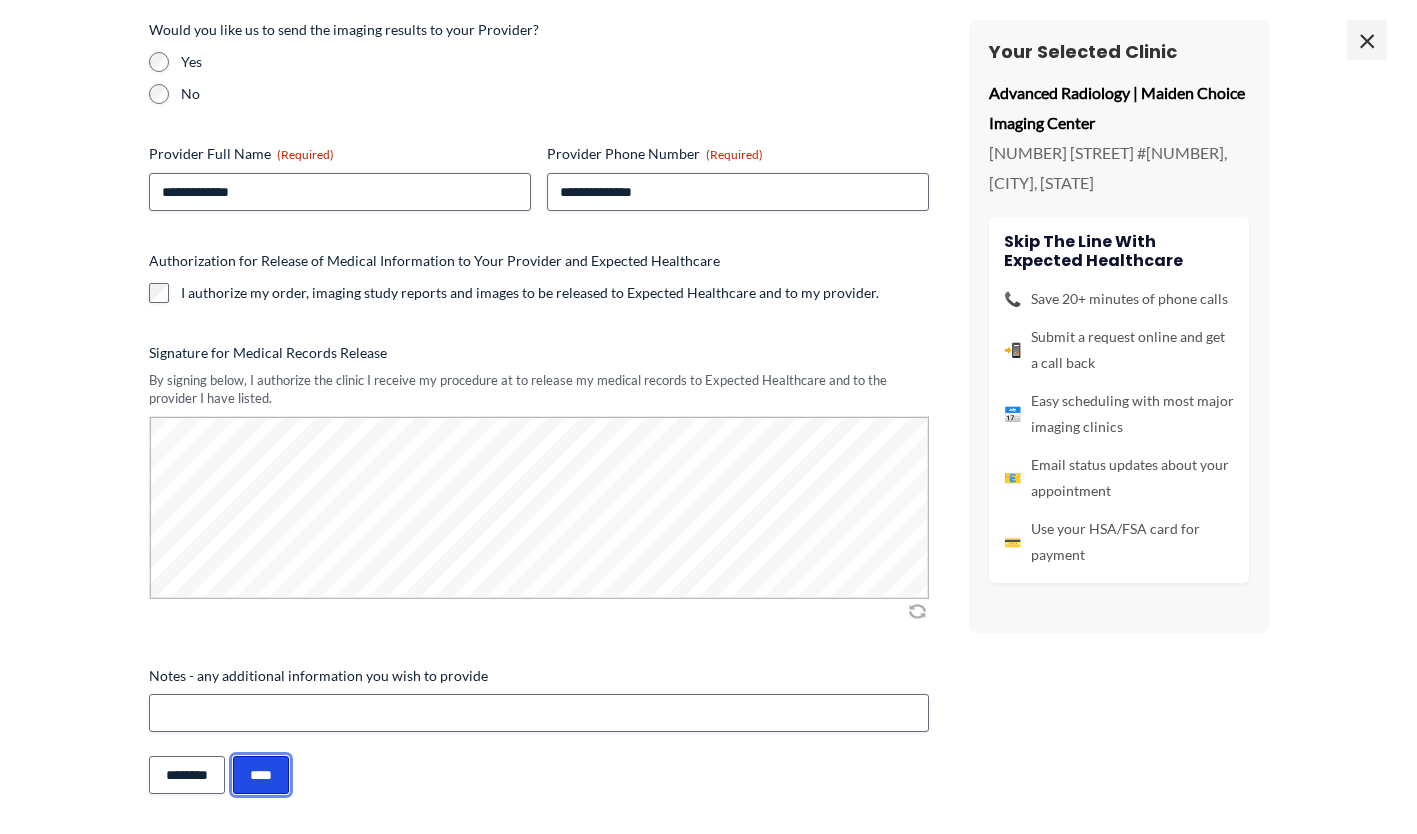 click on "****" at bounding box center [261, 775] 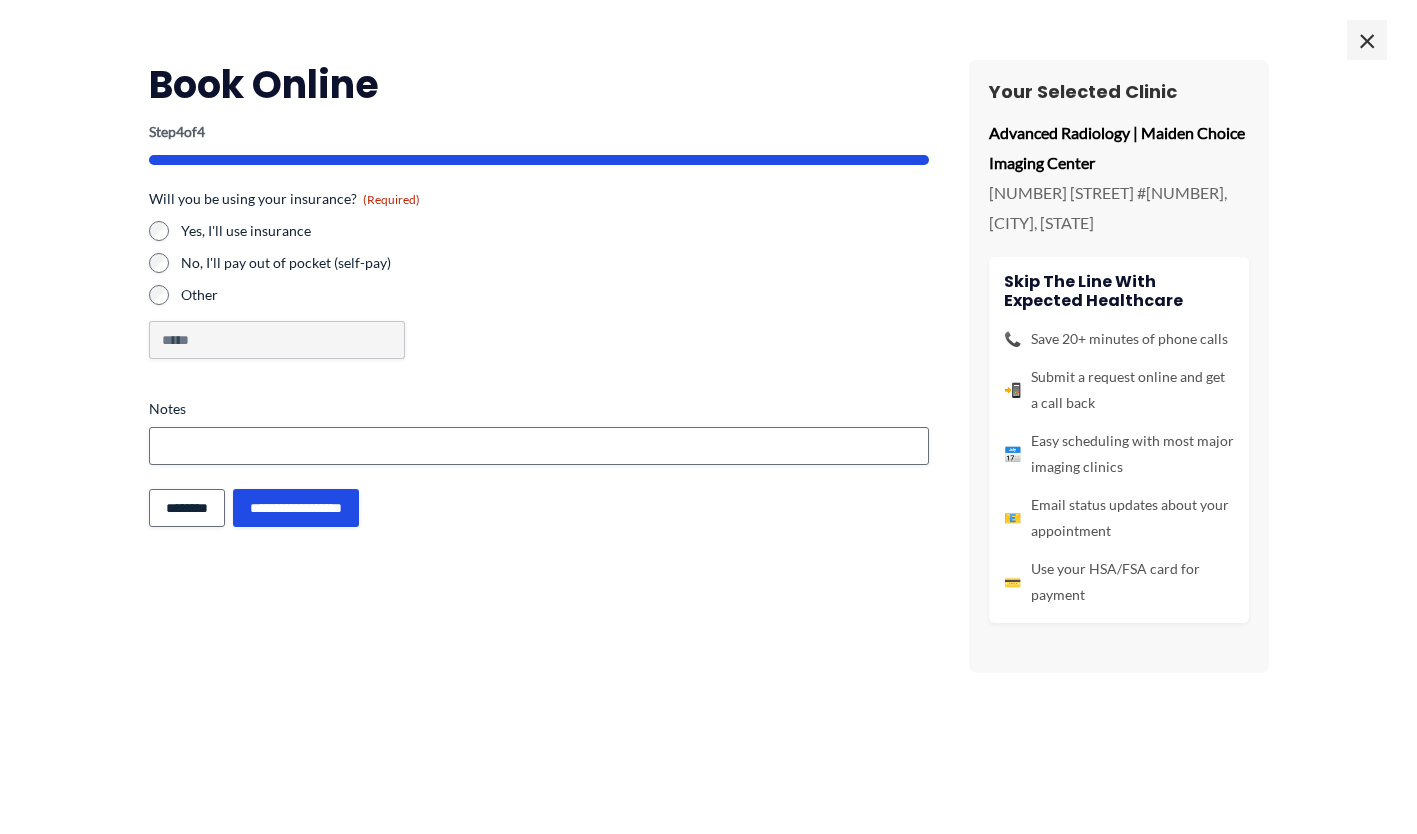scroll, scrollTop: 0, scrollLeft: 0, axis: both 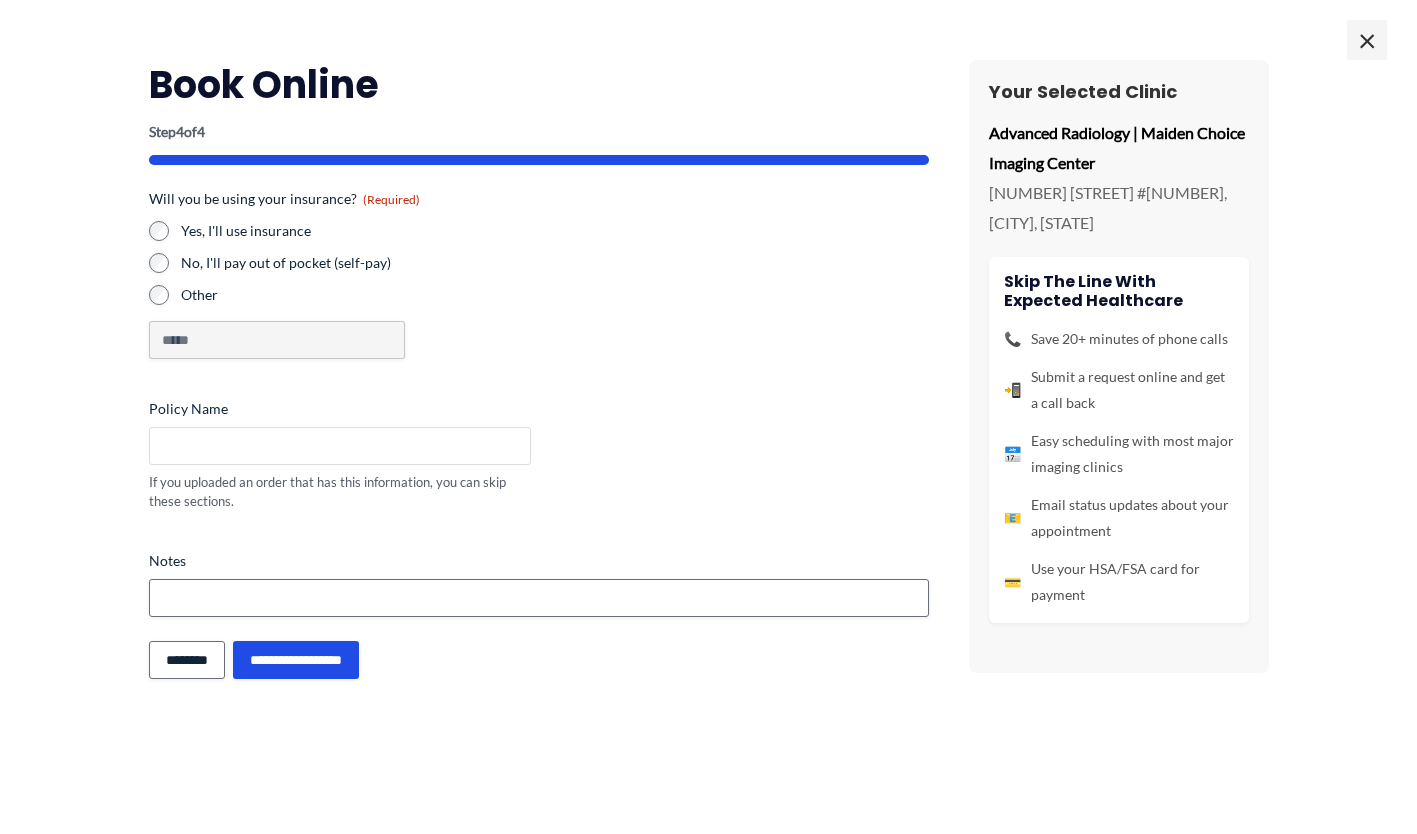click on "Policy Name" at bounding box center [340, 446] 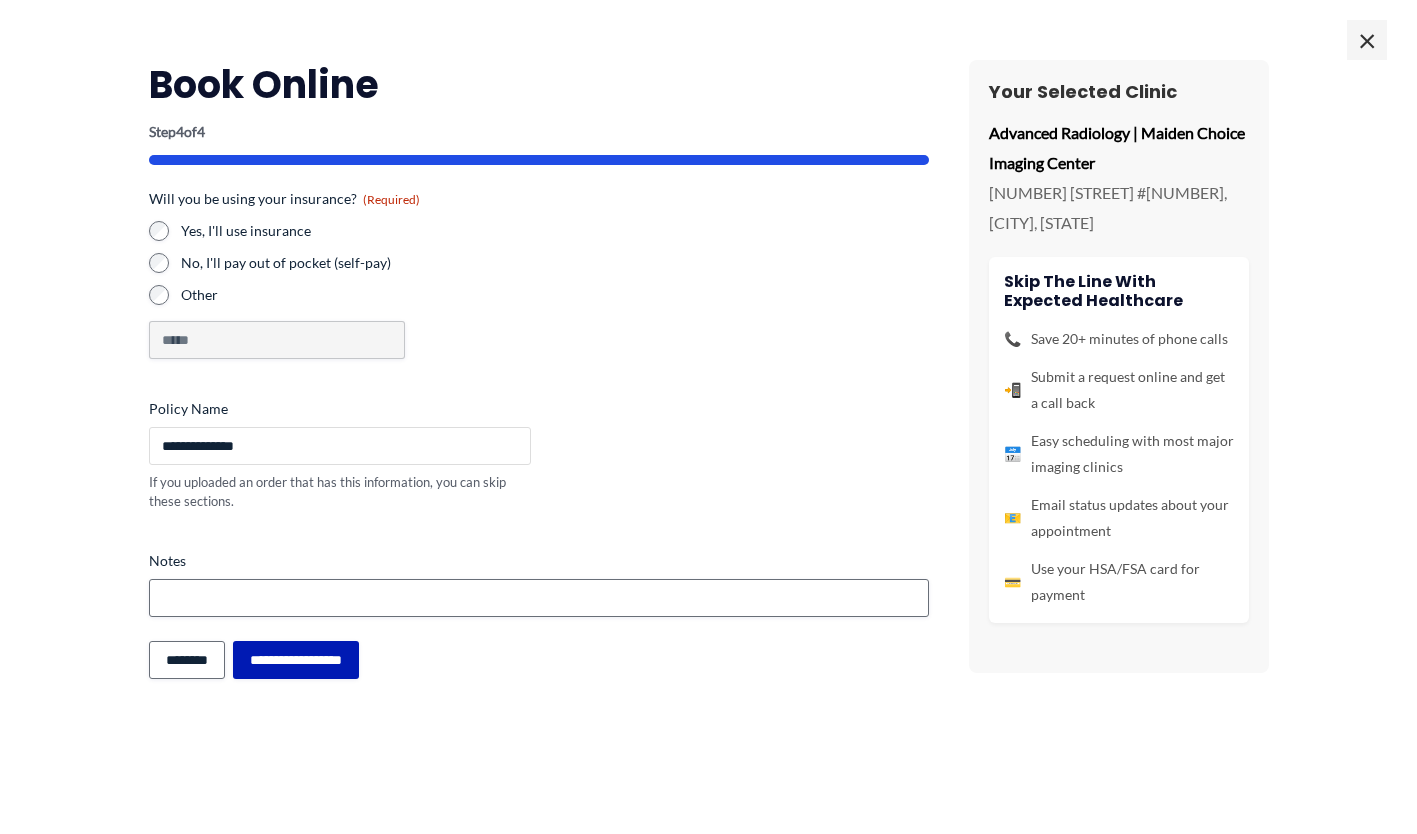 type on "**********" 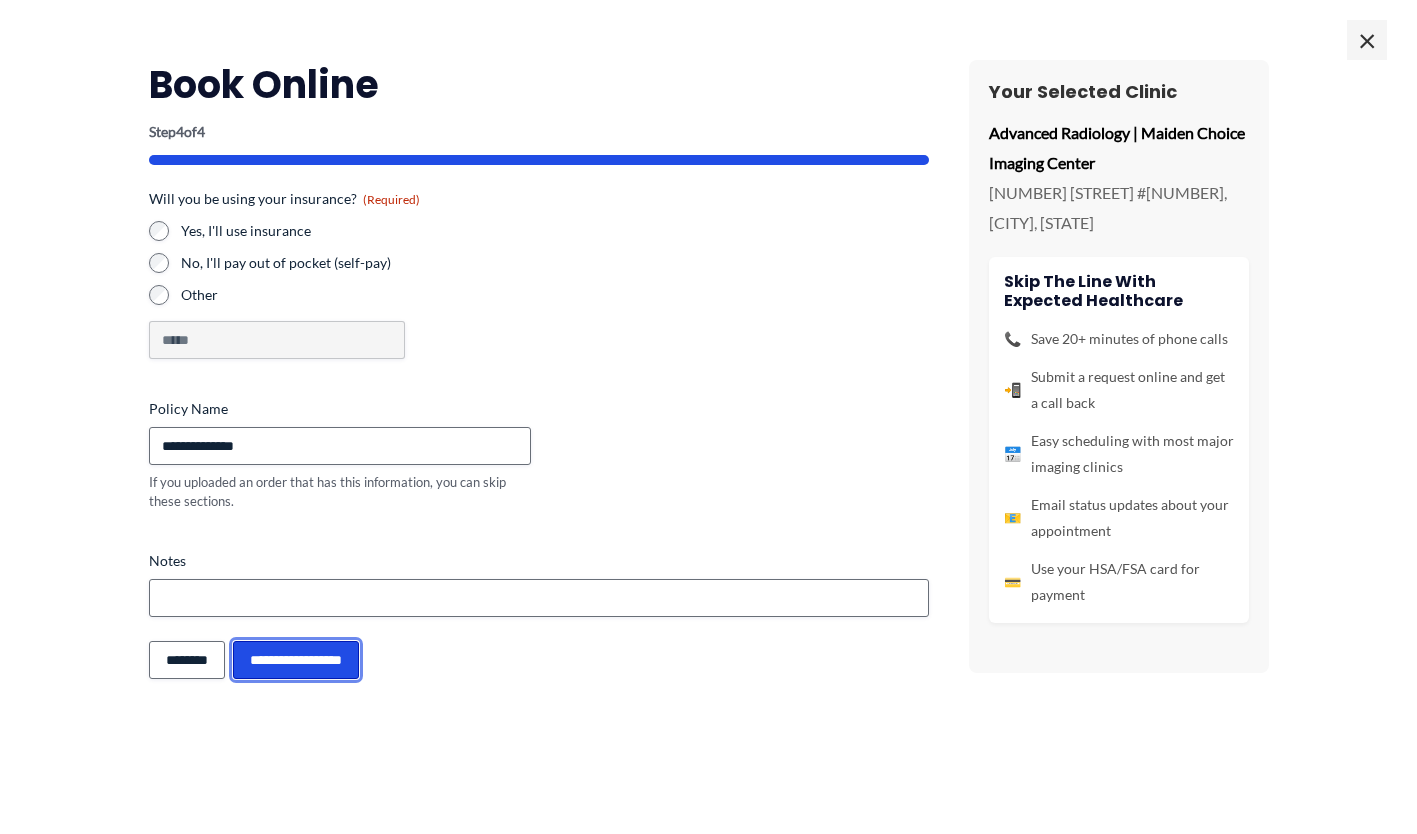 click on "**********" at bounding box center [296, 660] 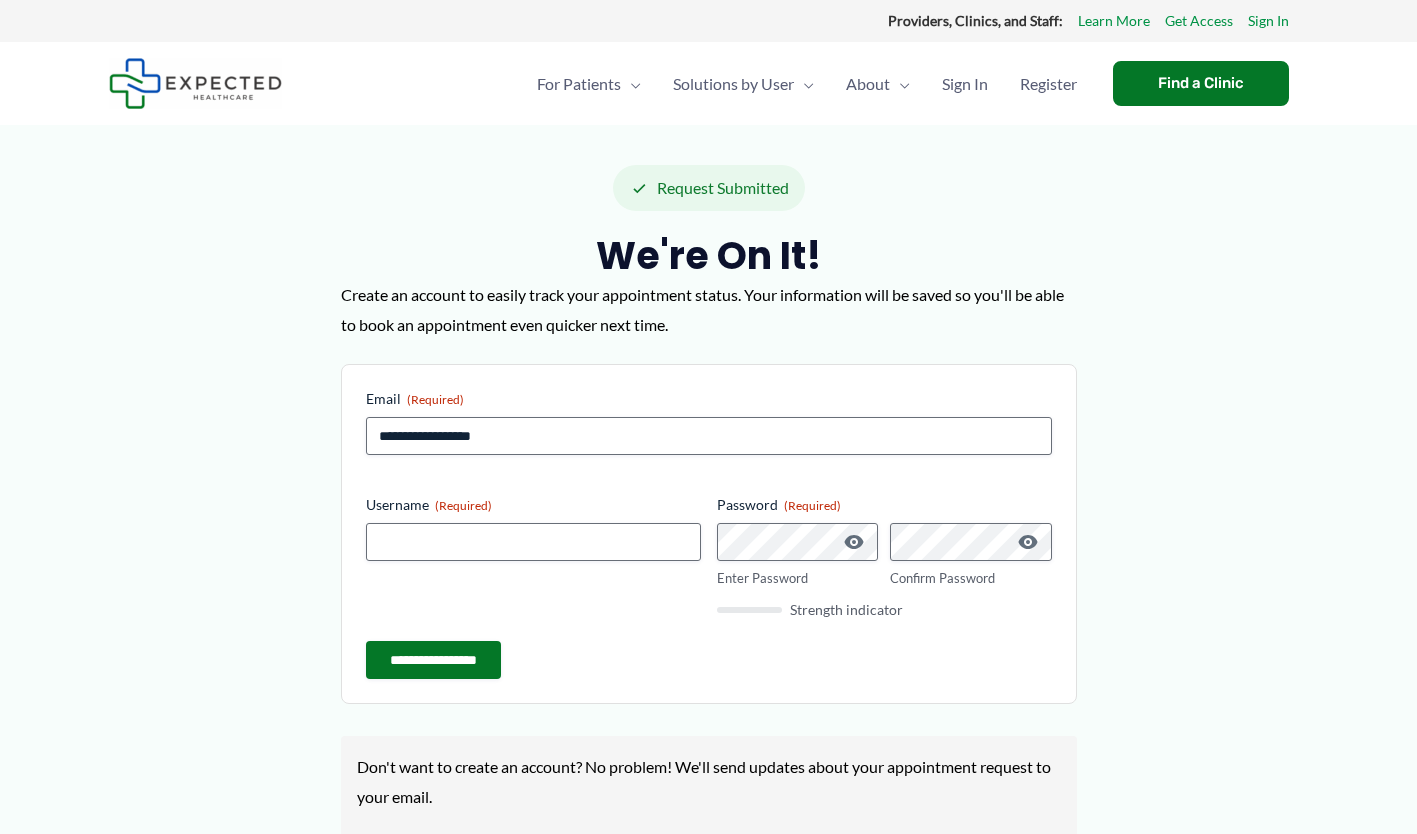 scroll, scrollTop: 0, scrollLeft: 0, axis: both 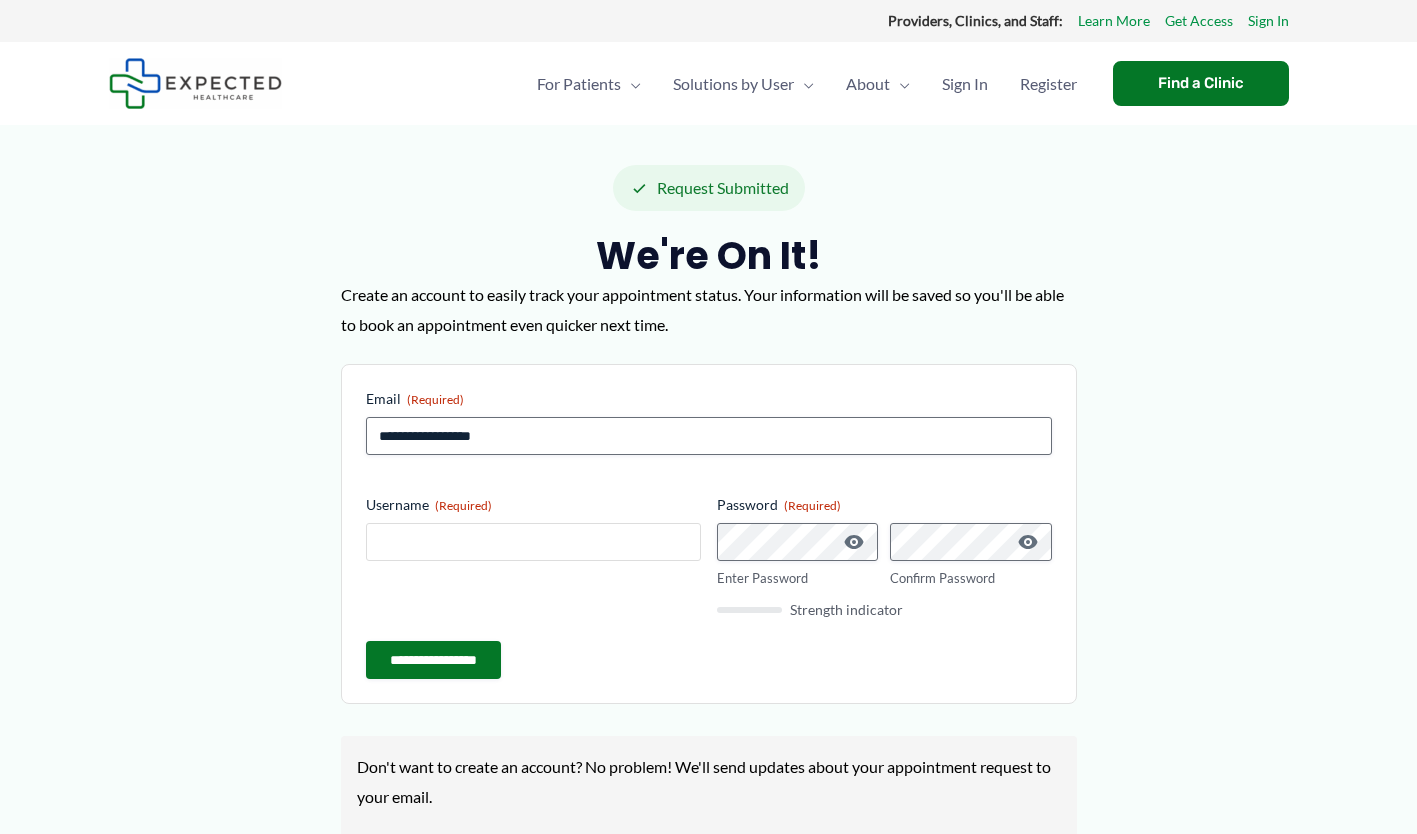 click on "Username (Required)" at bounding box center (533, 542) 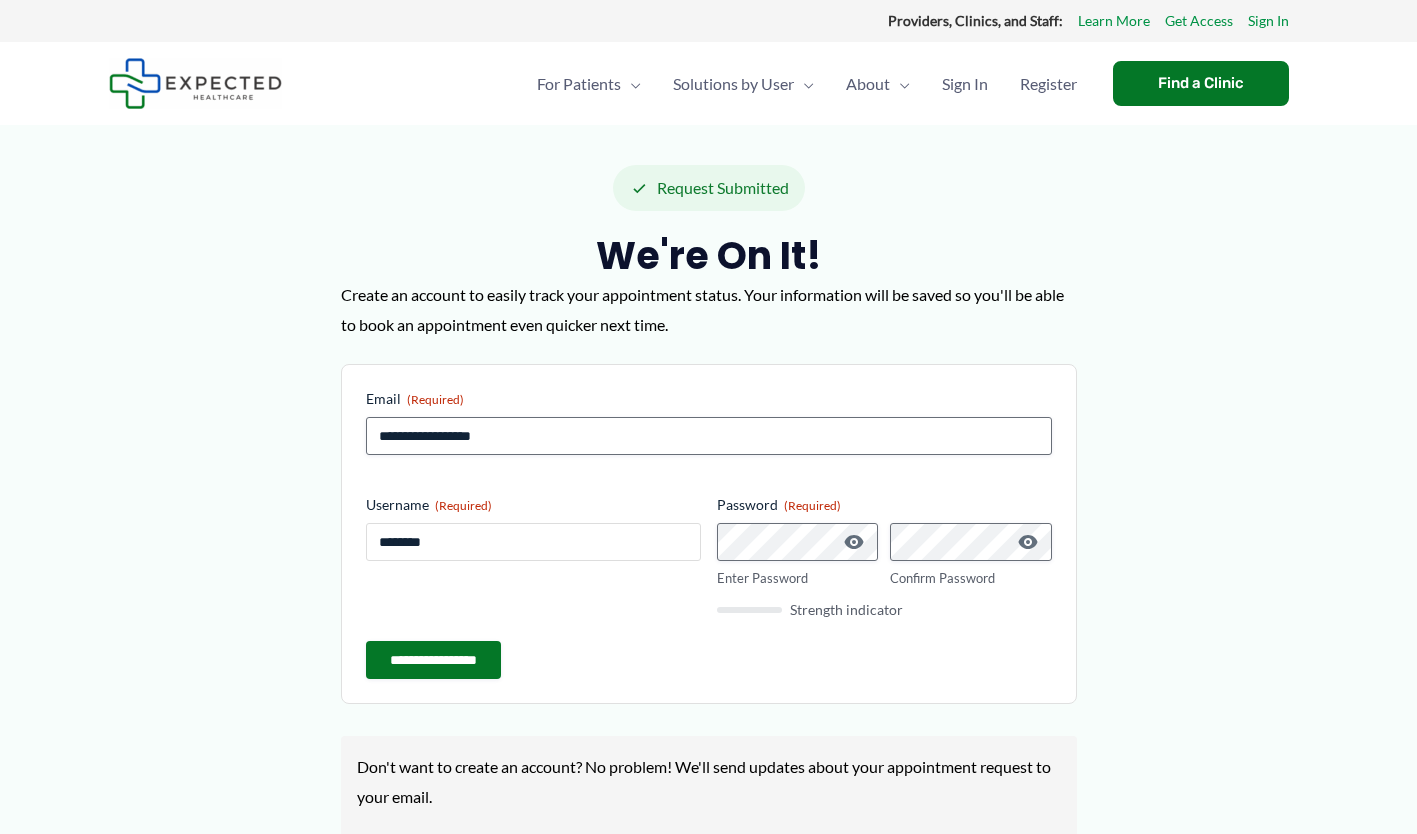 type on "********" 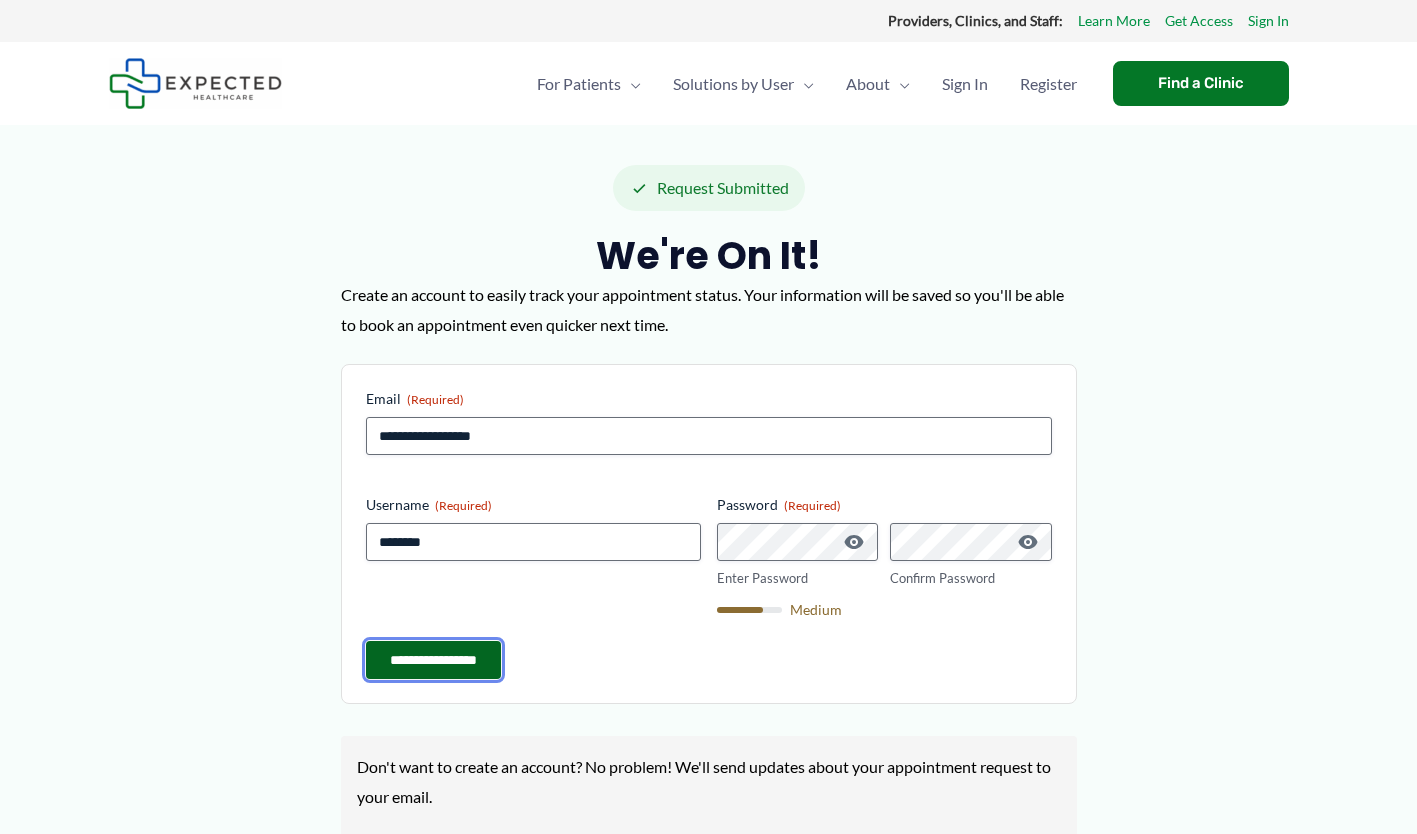 click on "**********" at bounding box center (433, 660) 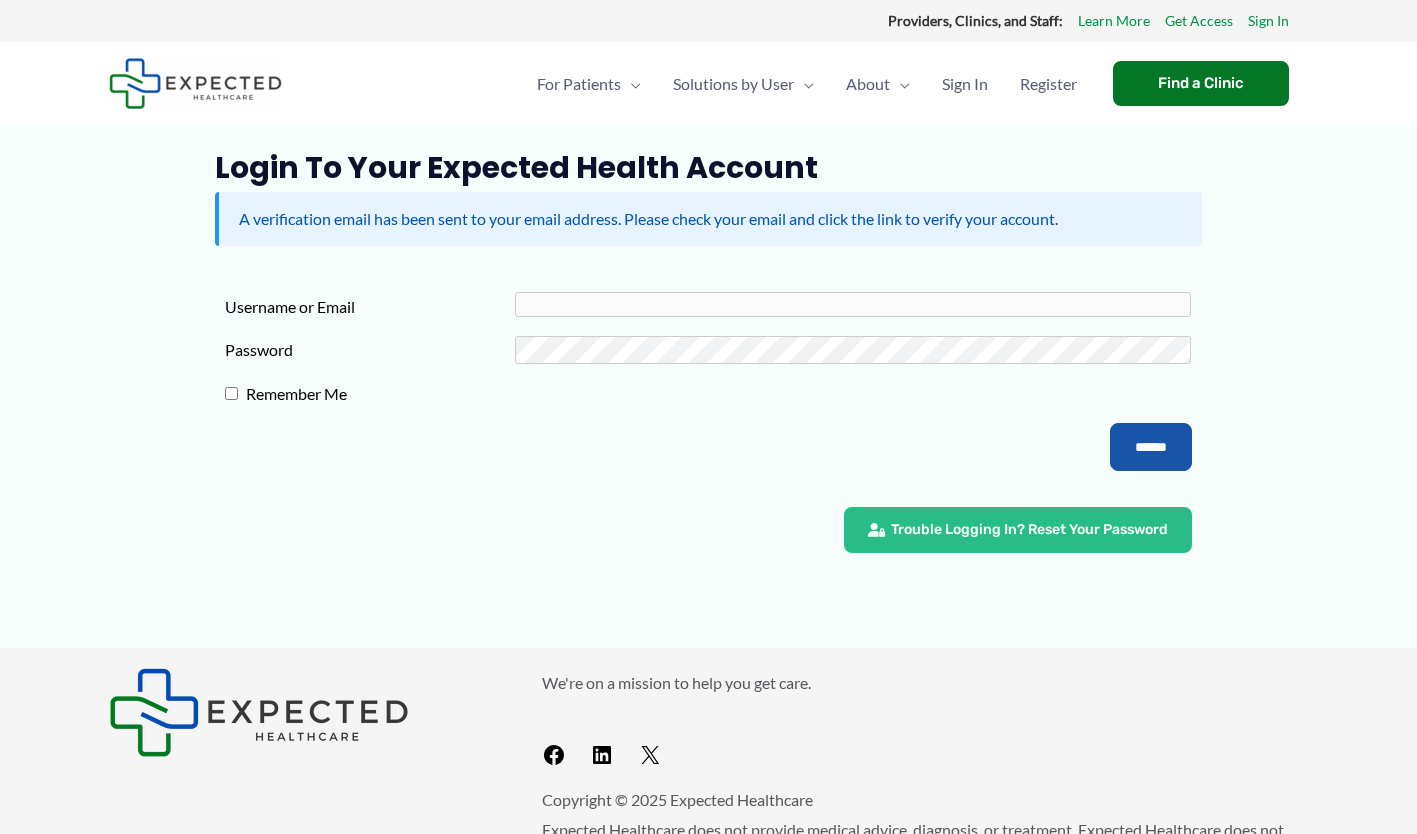 scroll, scrollTop: 0, scrollLeft: 0, axis: both 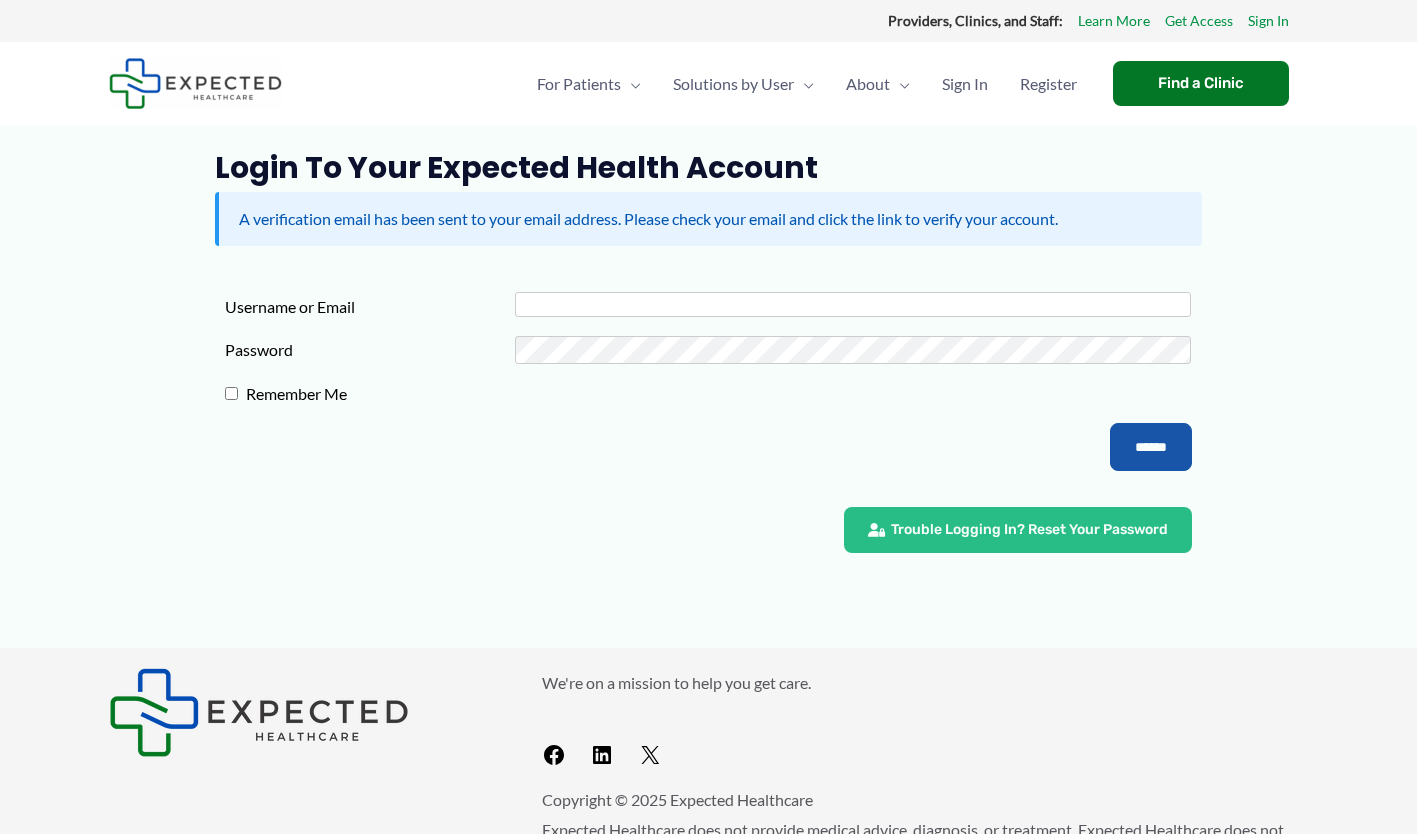 click on "Username or Email" at bounding box center (853, 304) 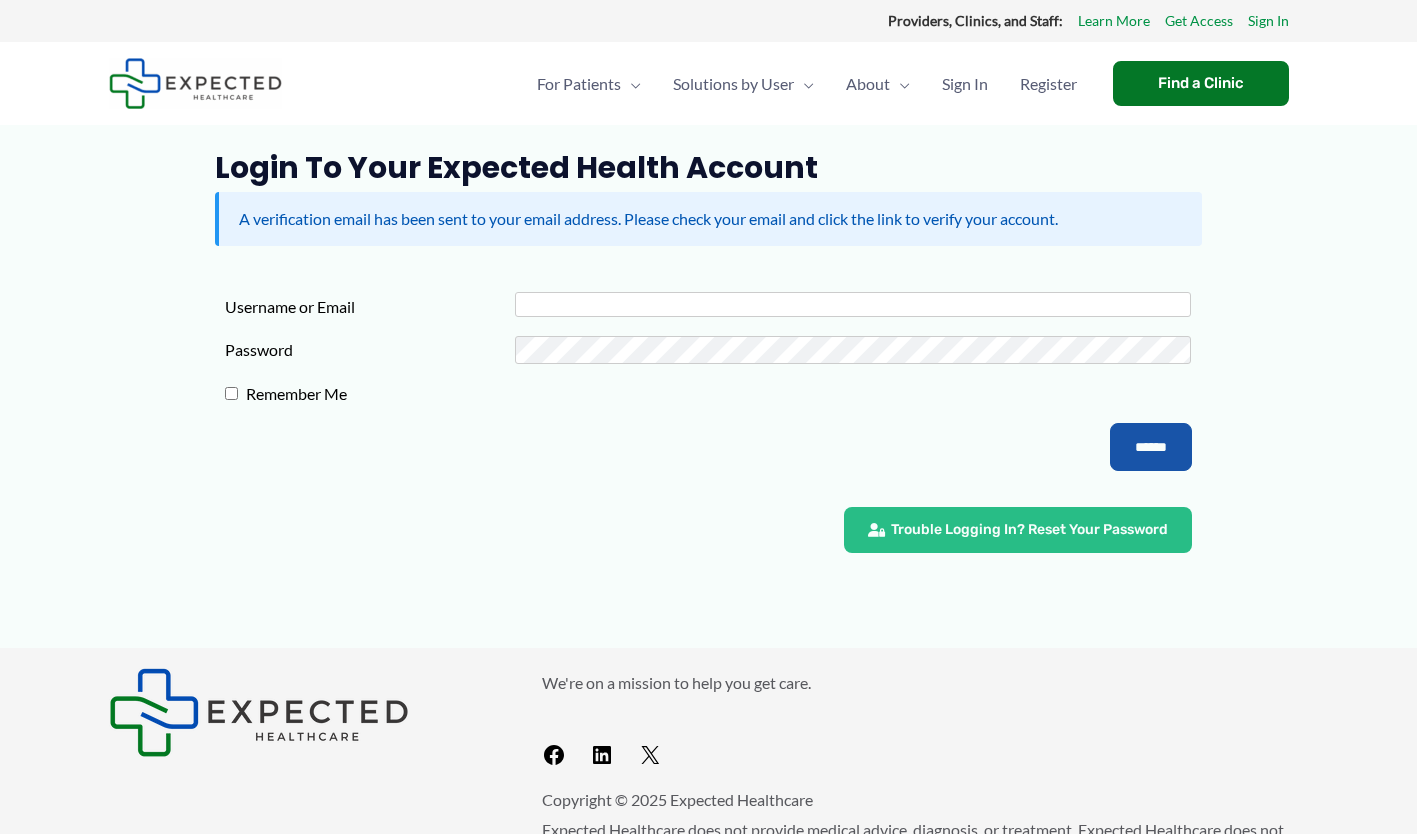 type on "**********" 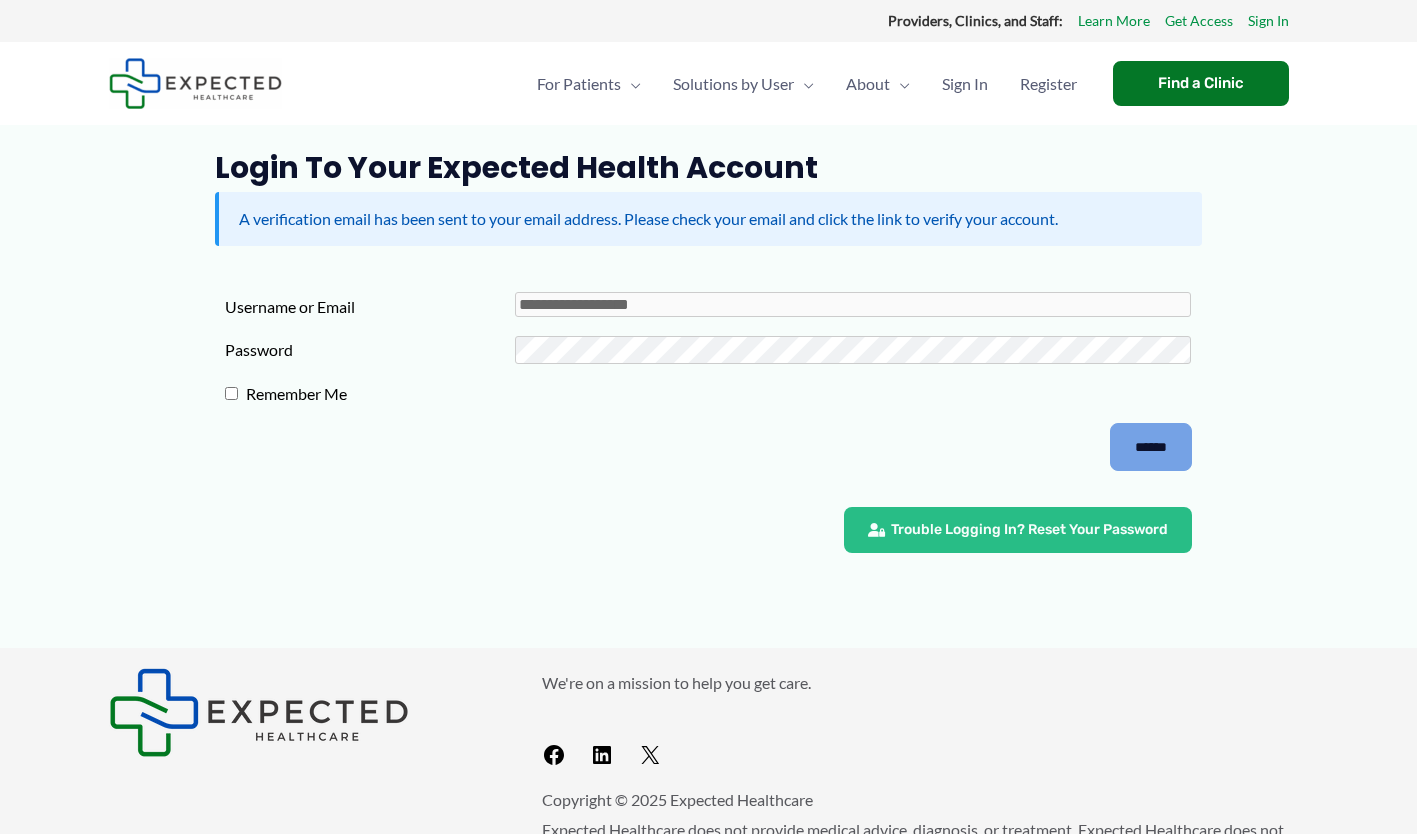 click on "******" at bounding box center [1151, 447] 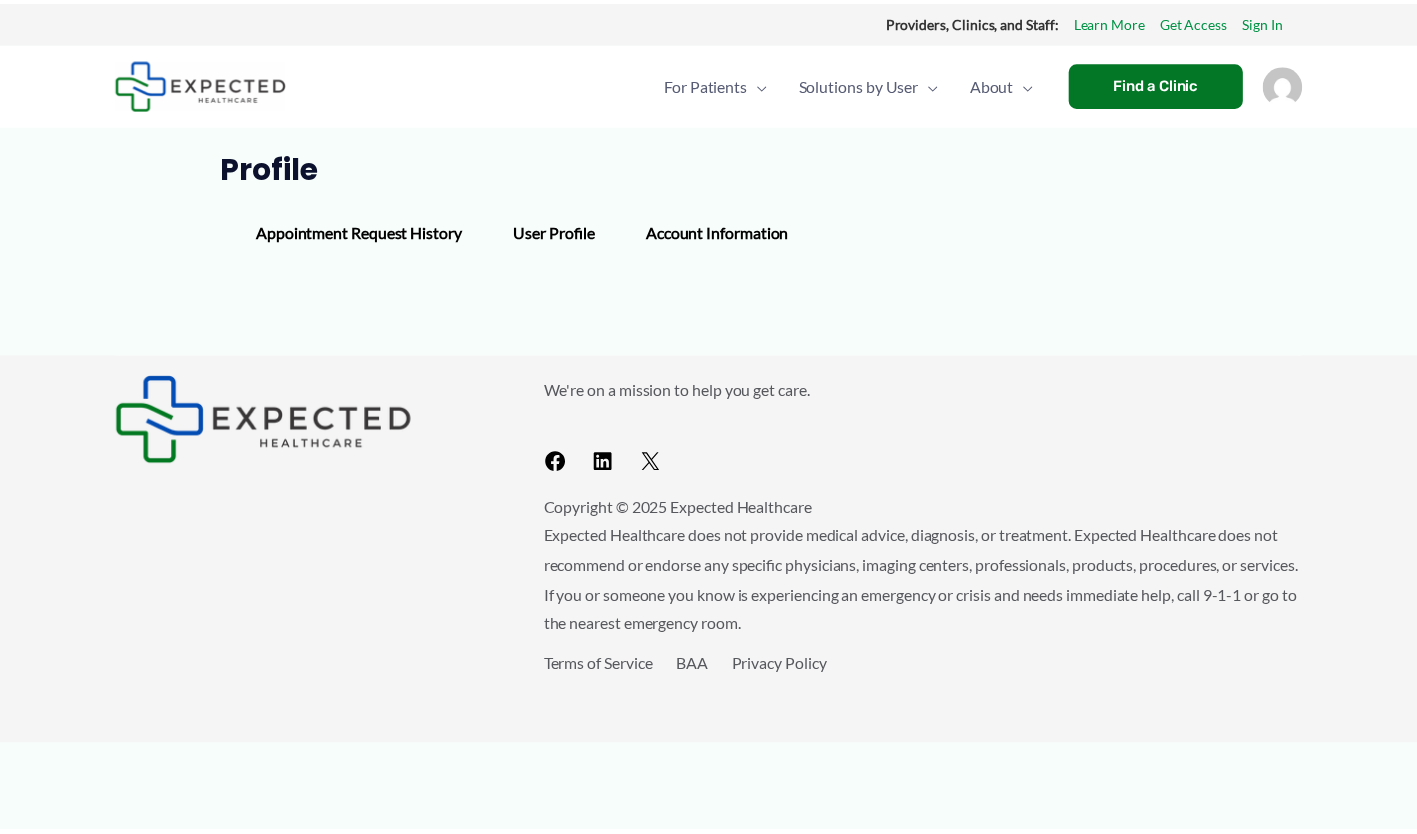 scroll, scrollTop: 0, scrollLeft: 0, axis: both 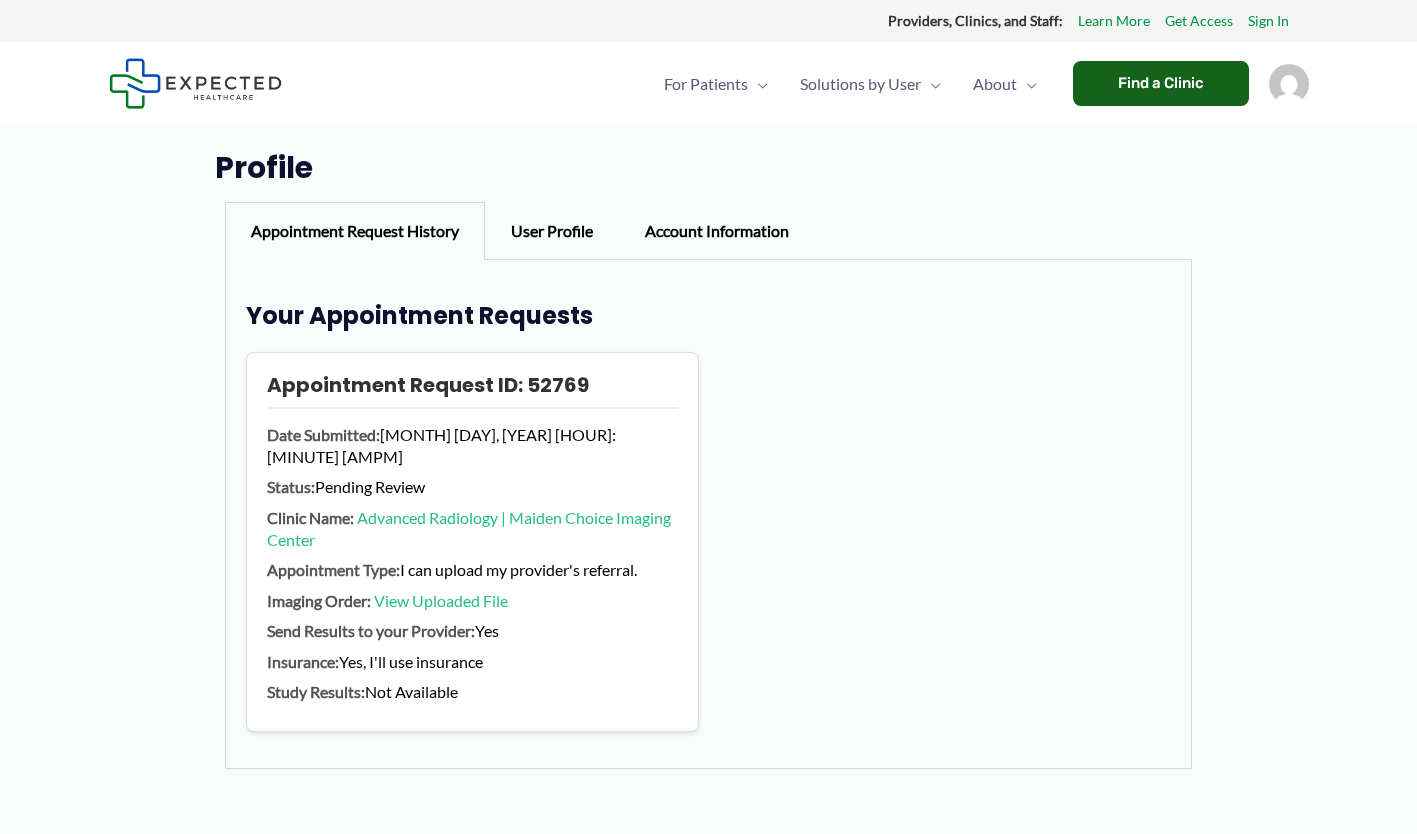 click on "Find a Clinic" at bounding box center (1161, 83) 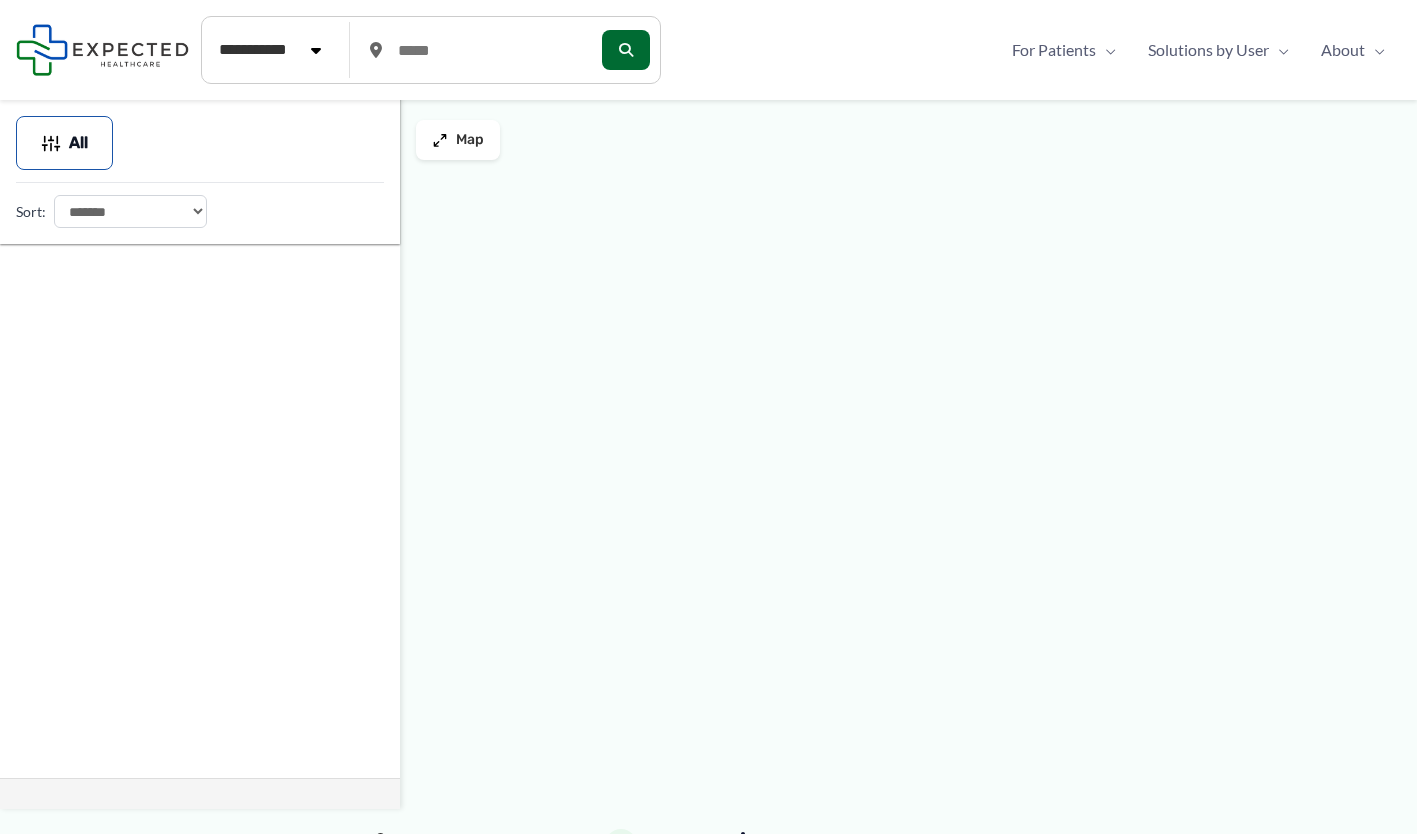 scroll, scrollTop: 0, scrollLeft: 0, axis: both 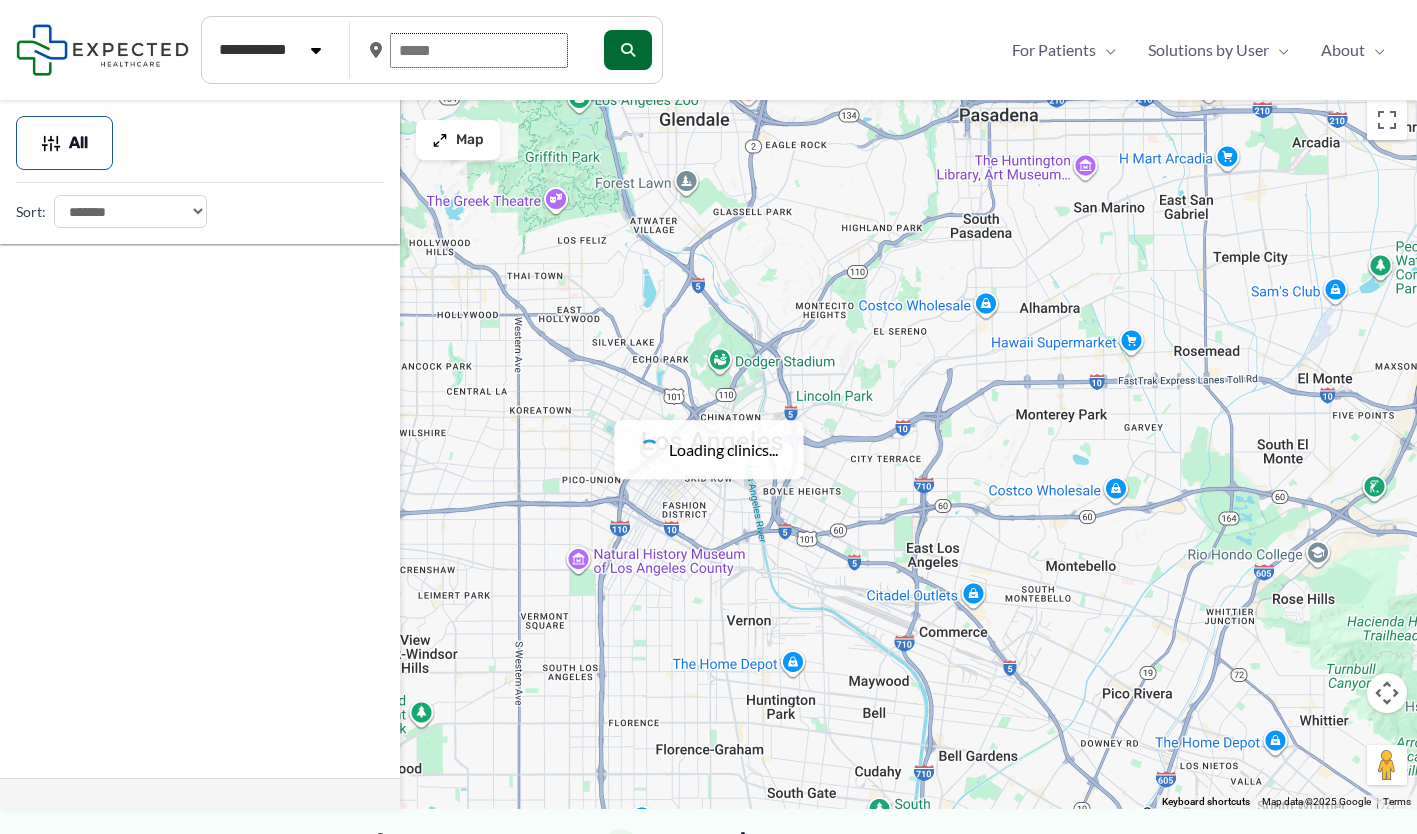 click at bounding box center (479, 50) 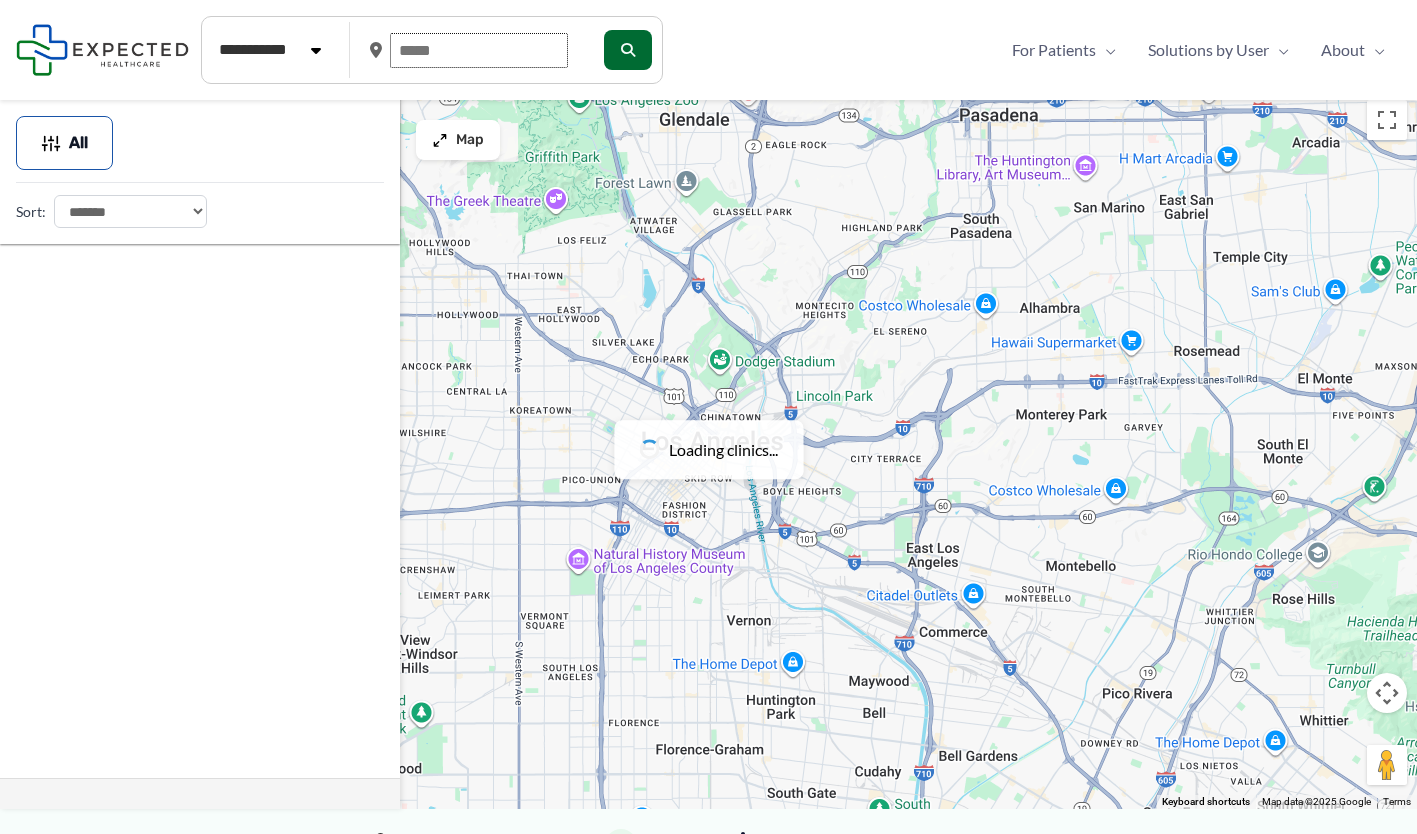 click at bounding box center [479, 50] 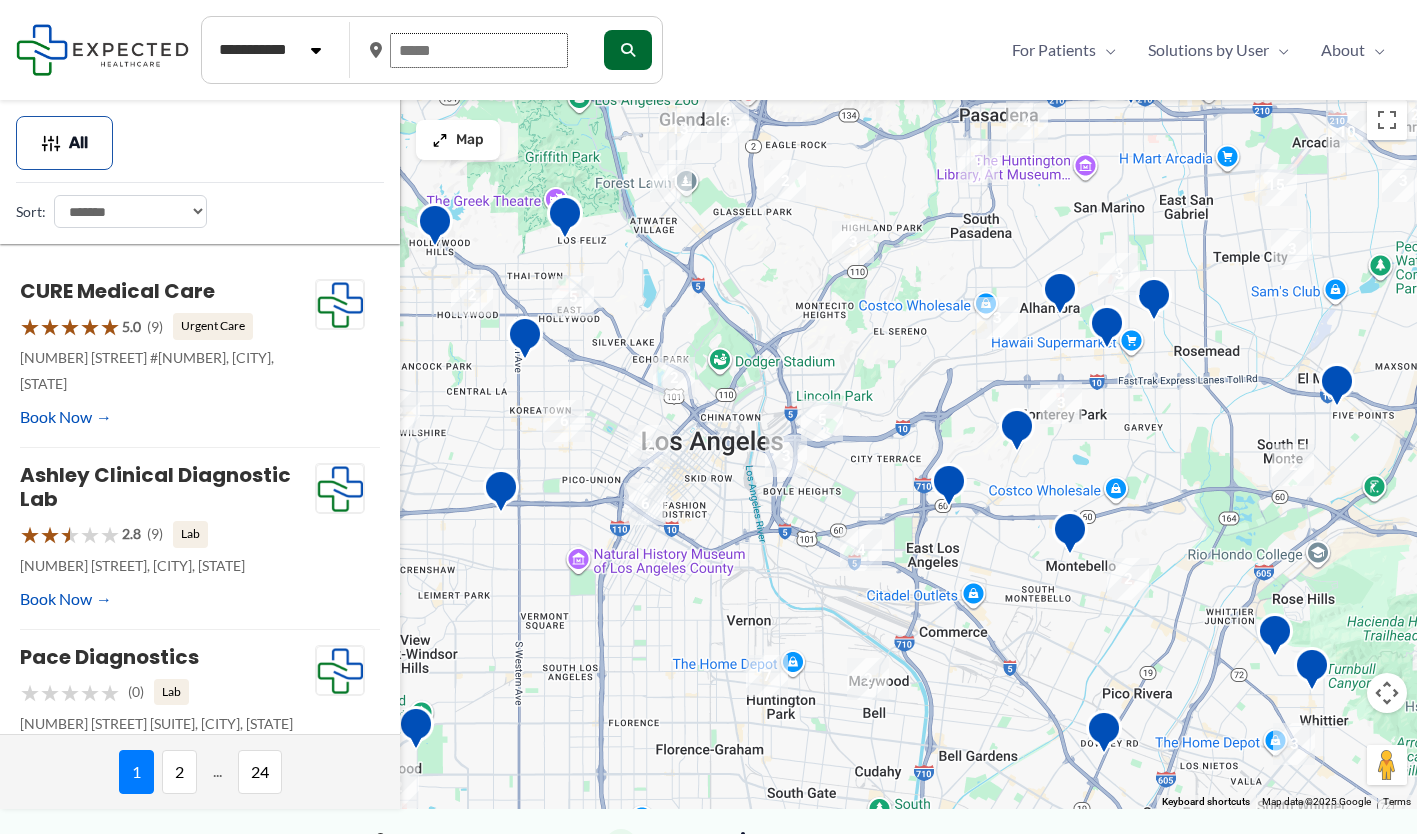 click at bounding box center (479, 50) 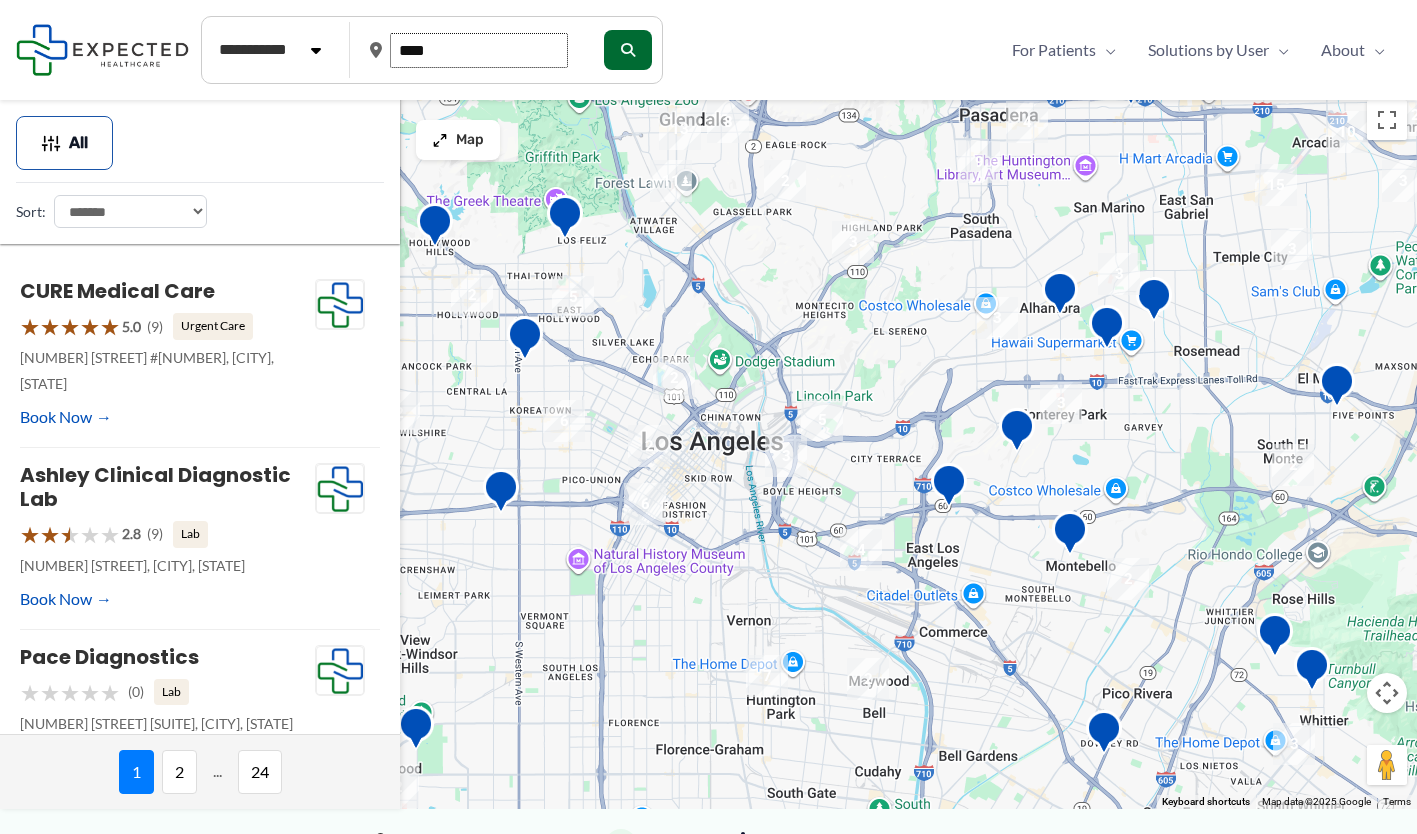 type on "*****" 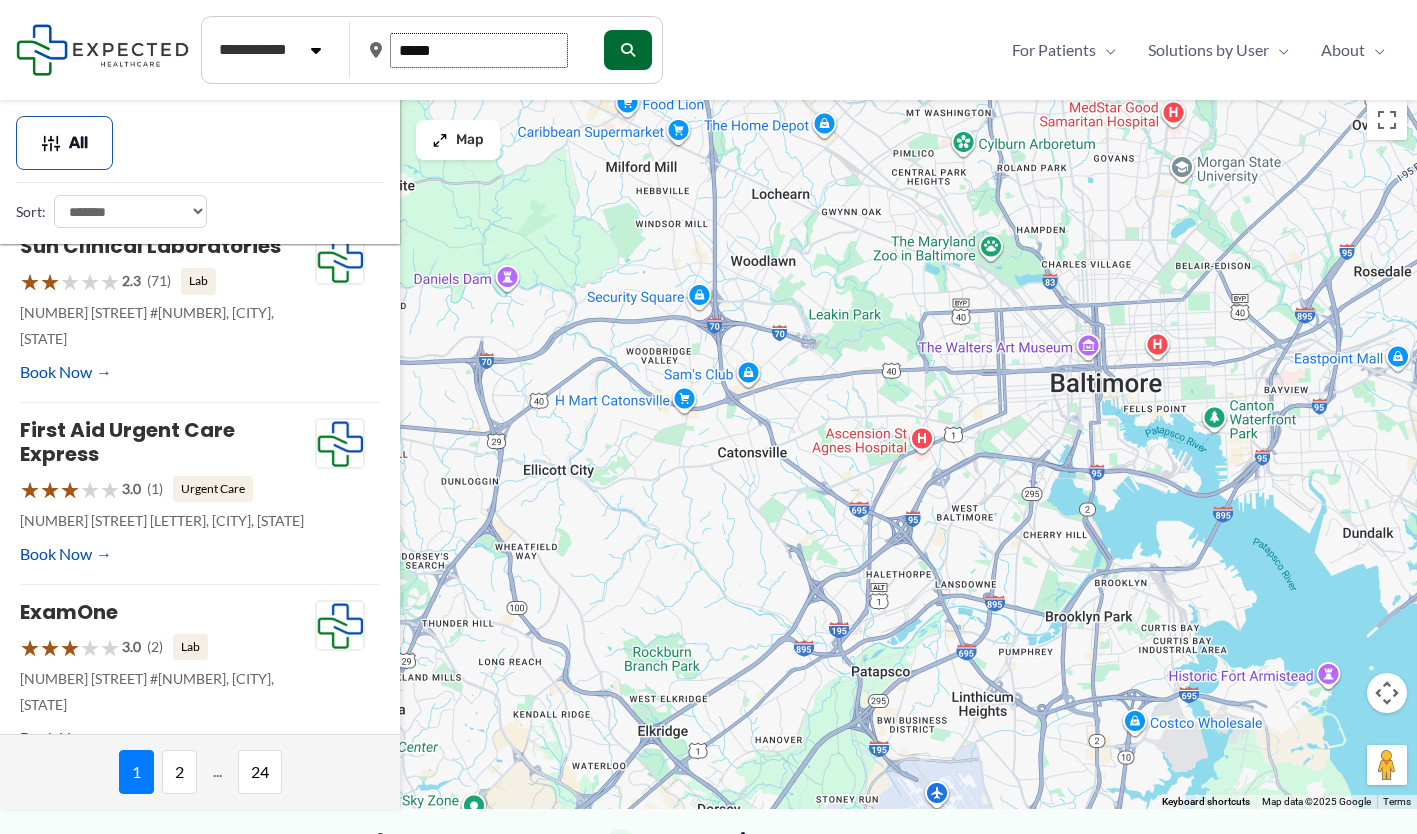 scroll, scrollTop: 0, scrollLeft: 0, axis: both 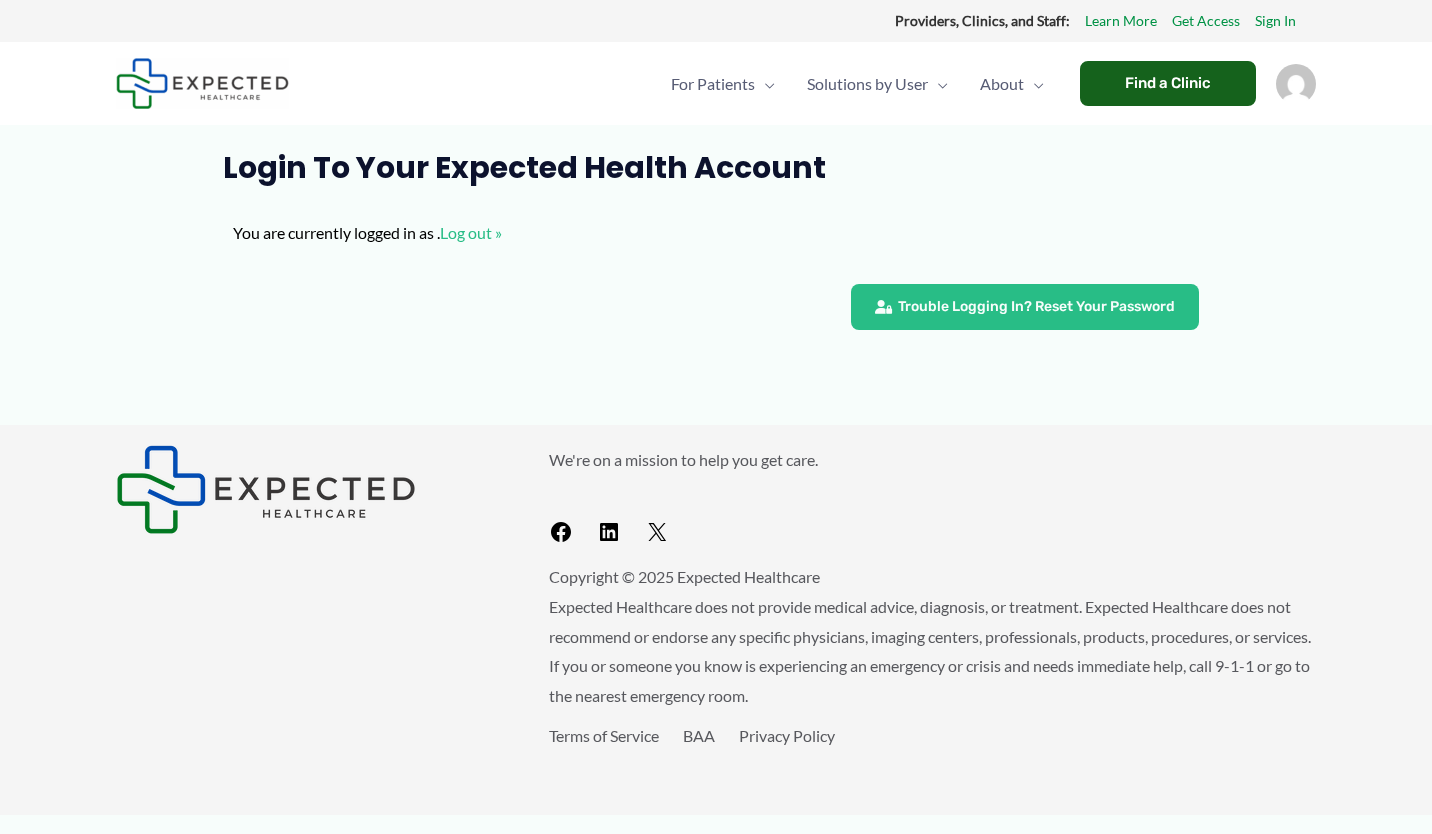 click on "Find a Clinic" at bounding box center [1168, 83] 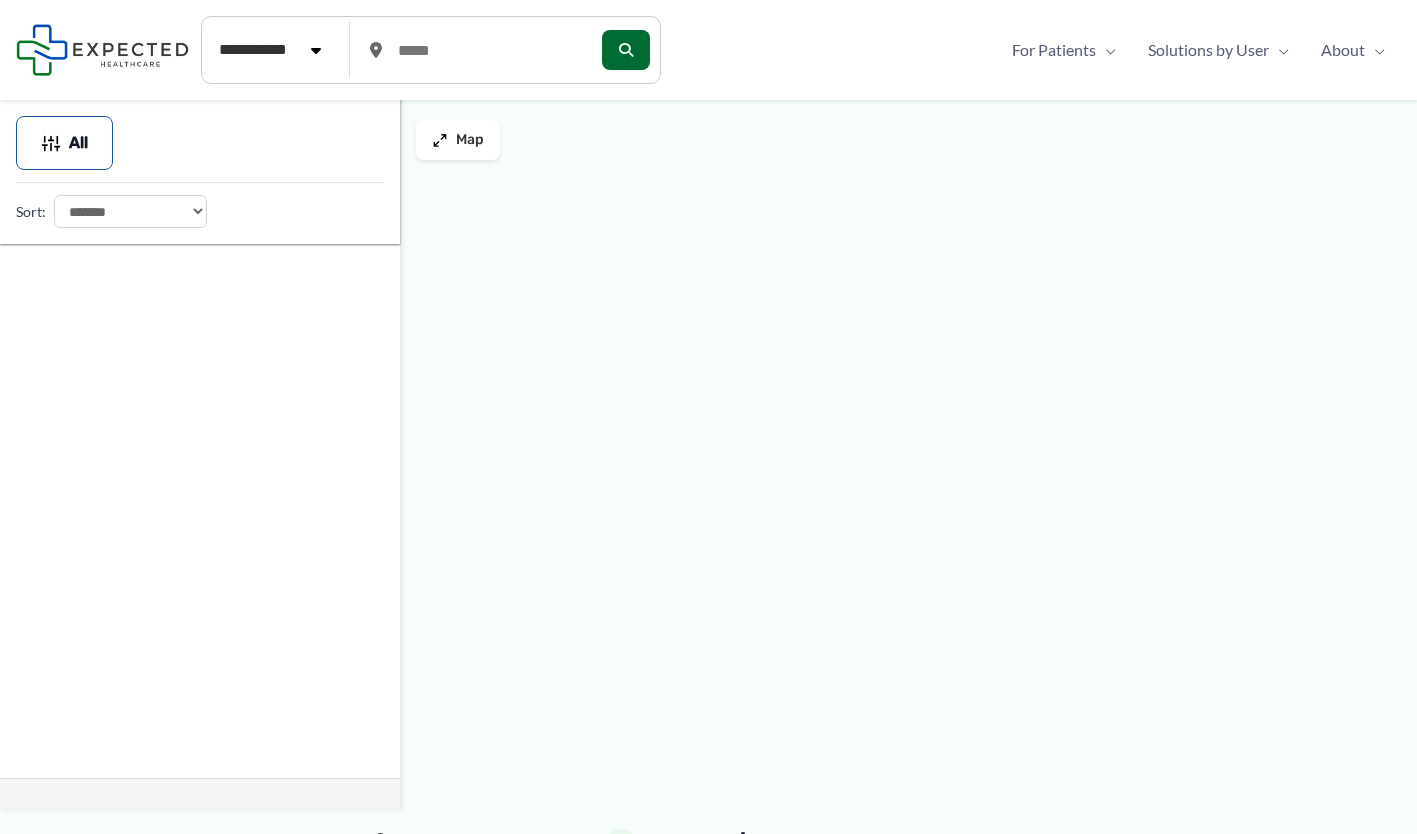 scroll, scrollTop: 0, scrollLeft: 0, axis: both 